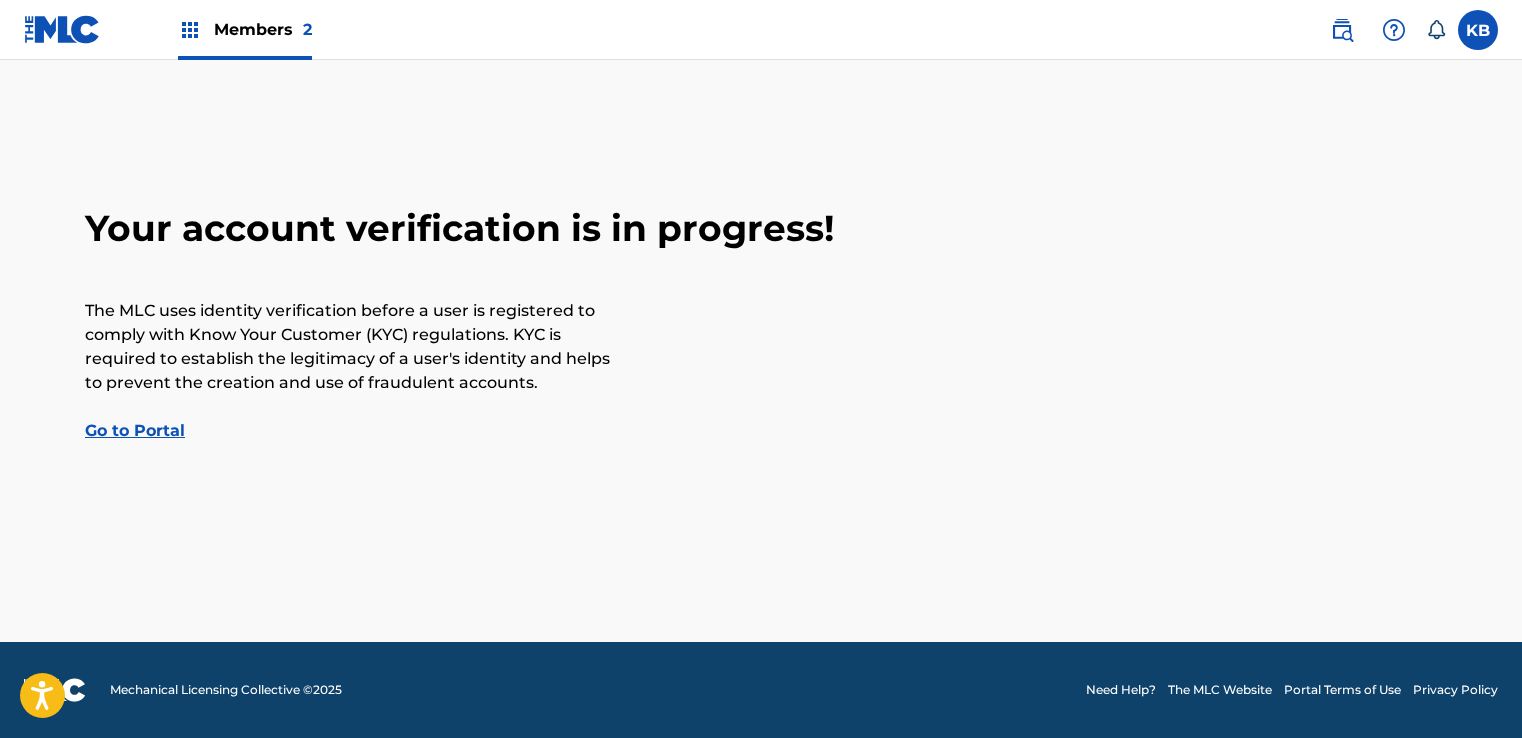 scroll, scrollTop: 0, scrollLeft: 0, axis: both 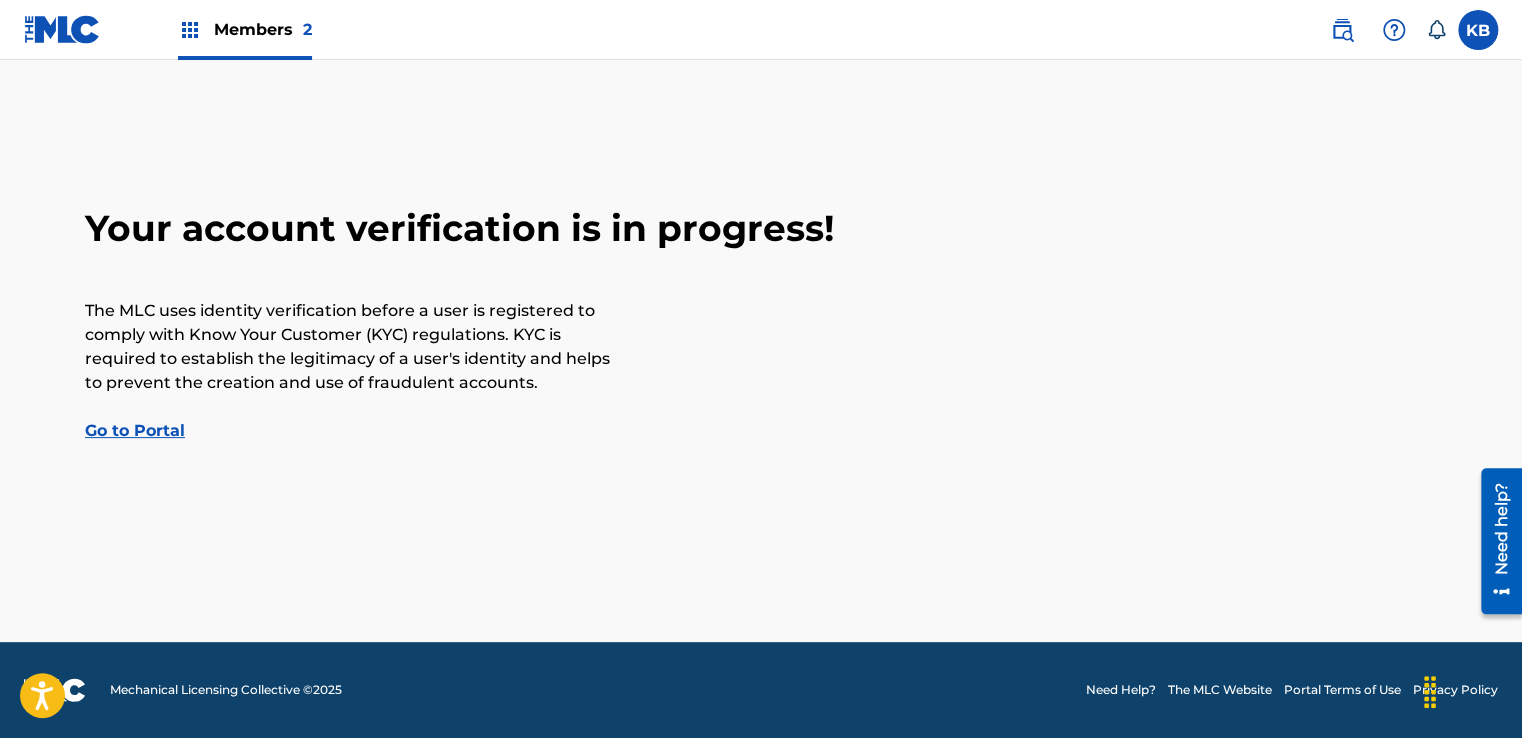 click on "Go to Portal" at bounding box center (135, 430) 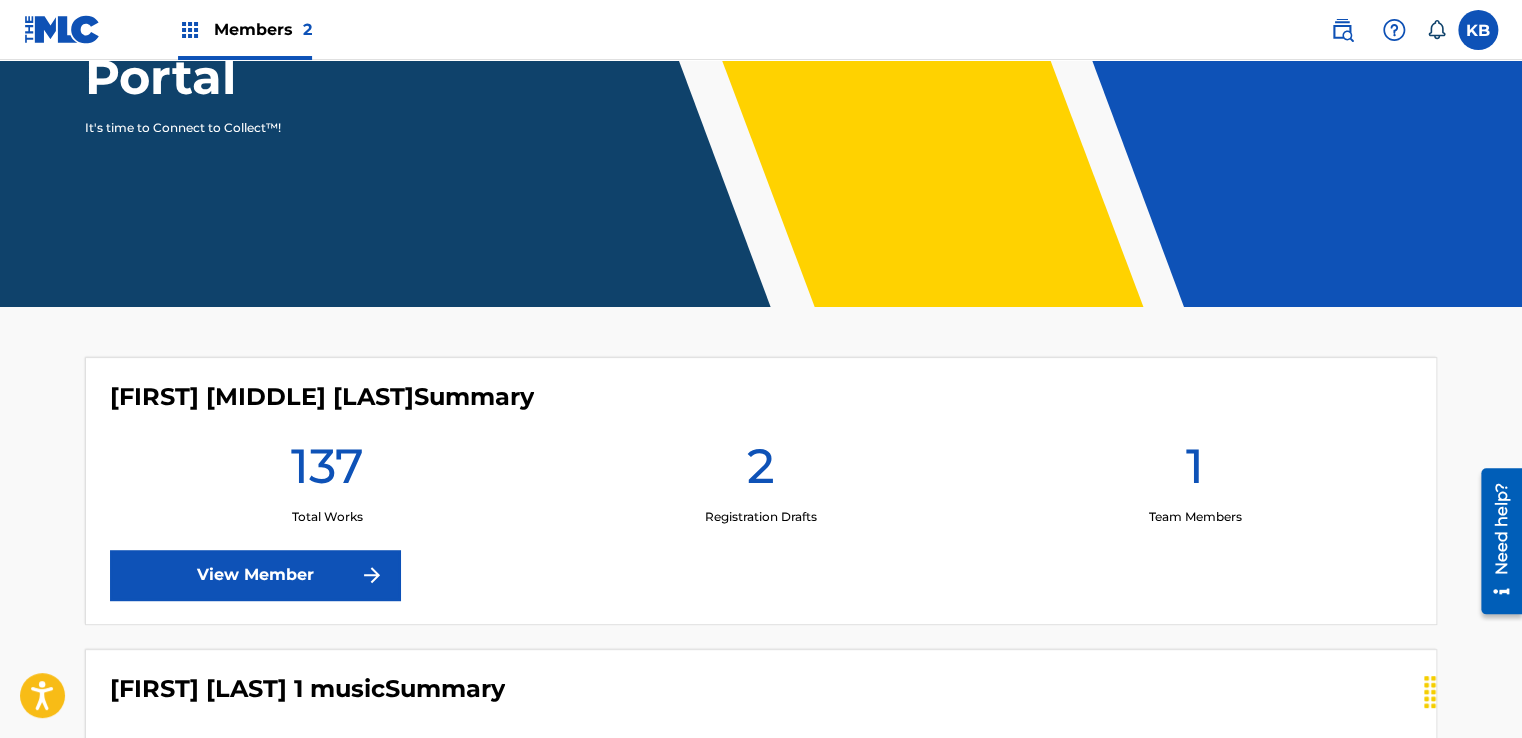 scroll, scrollTop: 300, scrollLeft: 0, axis: vertical 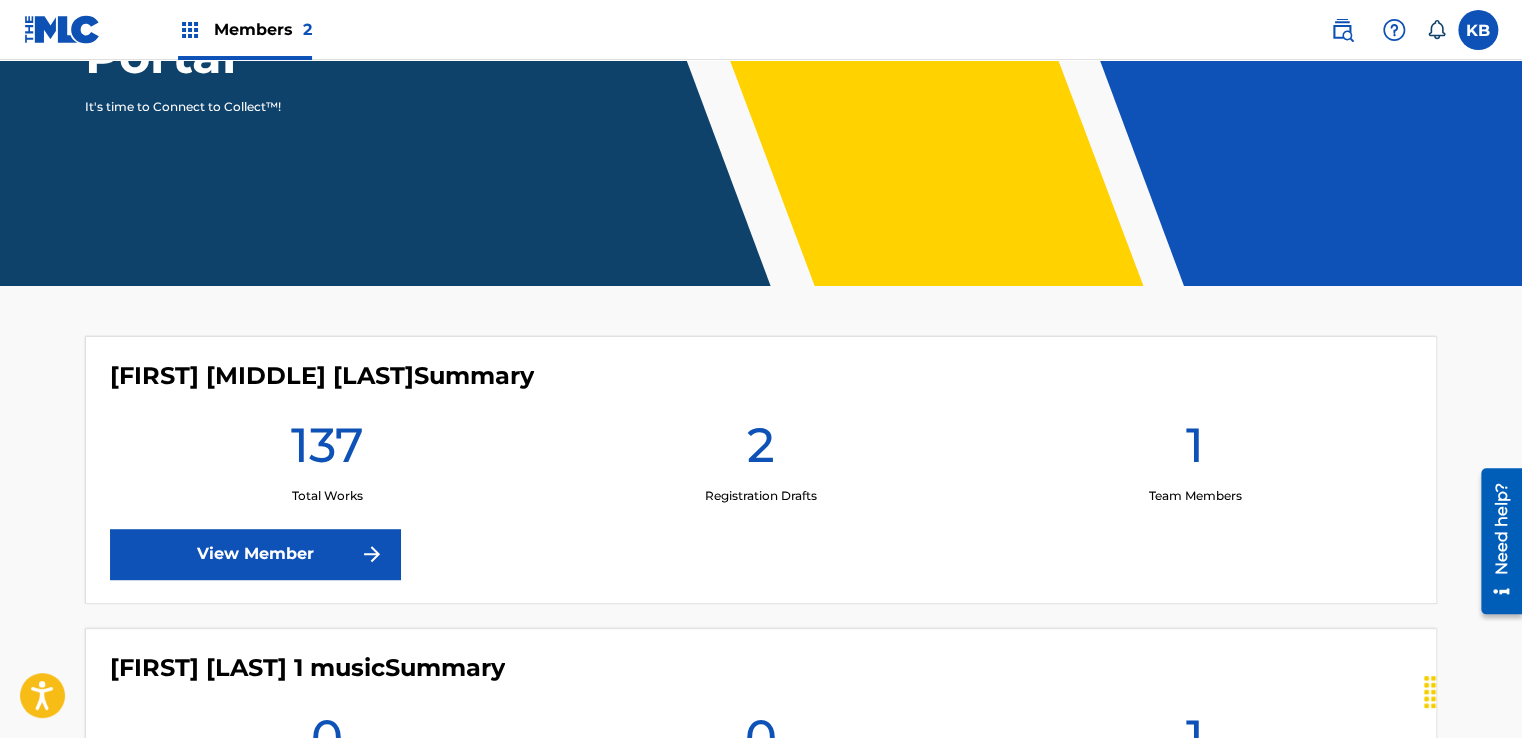 click on "View Member" at bounding box center [255, 554] 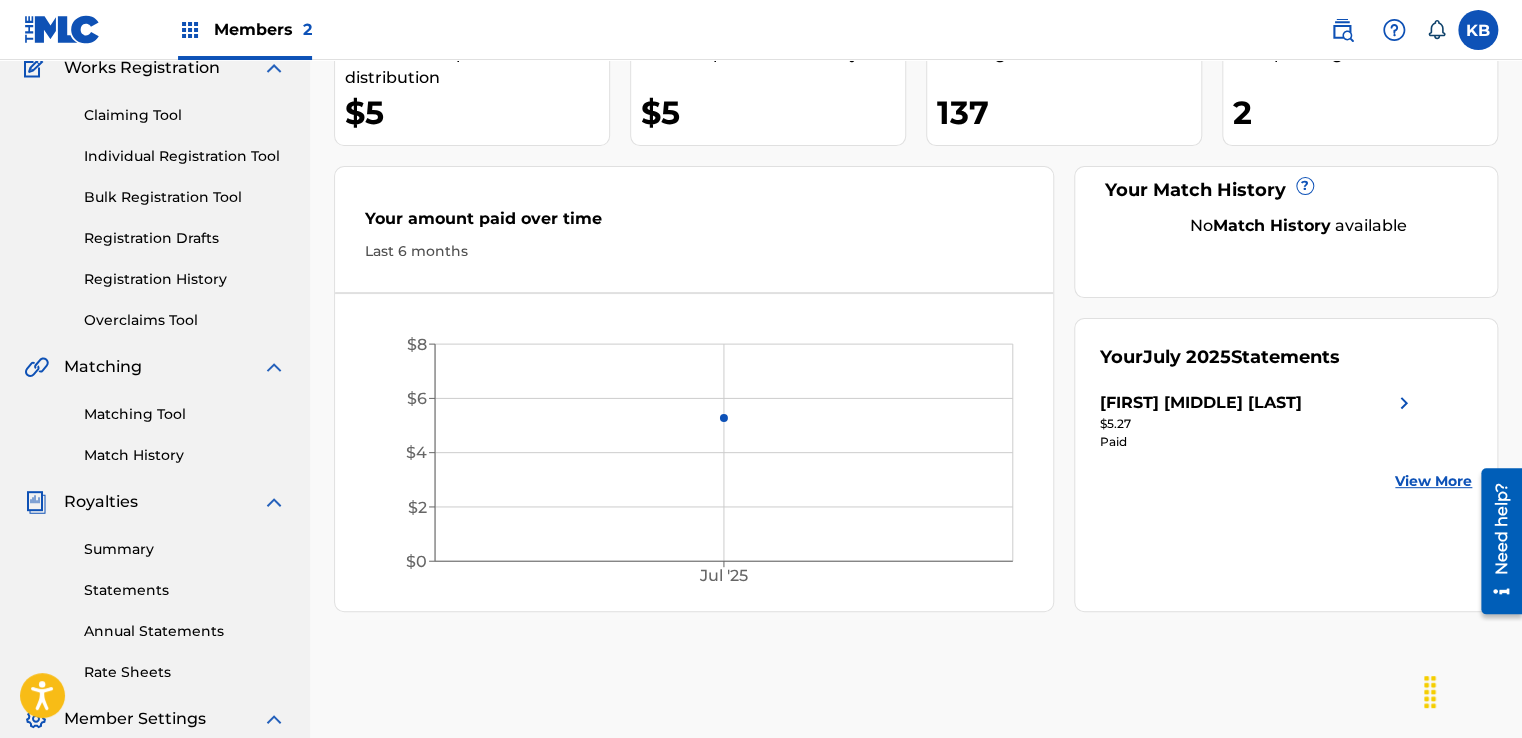 scroll, scrollTop: 100, scrollLeft: 0, axis: vertical 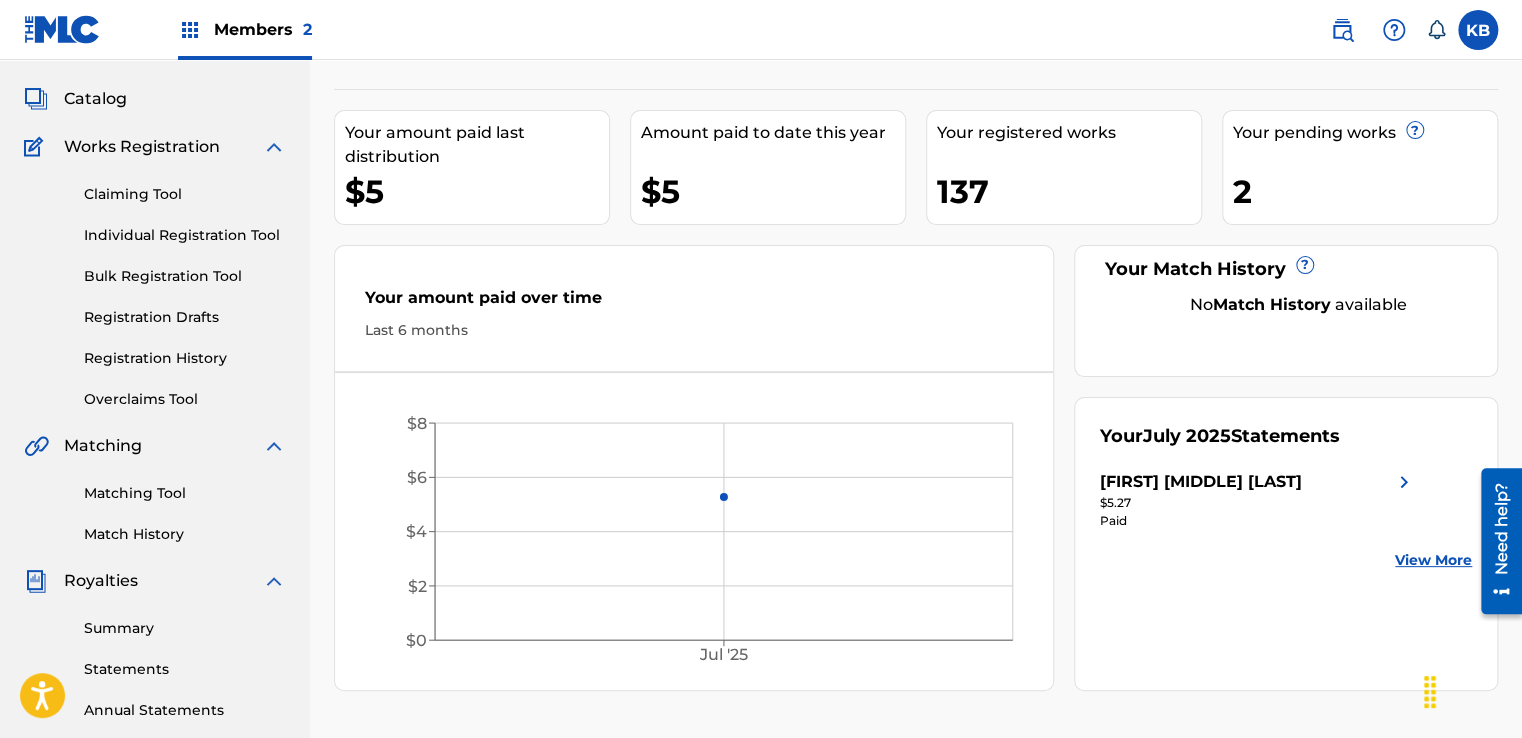 click on "Individual Registration Tool" at bounding box center (185, 235) 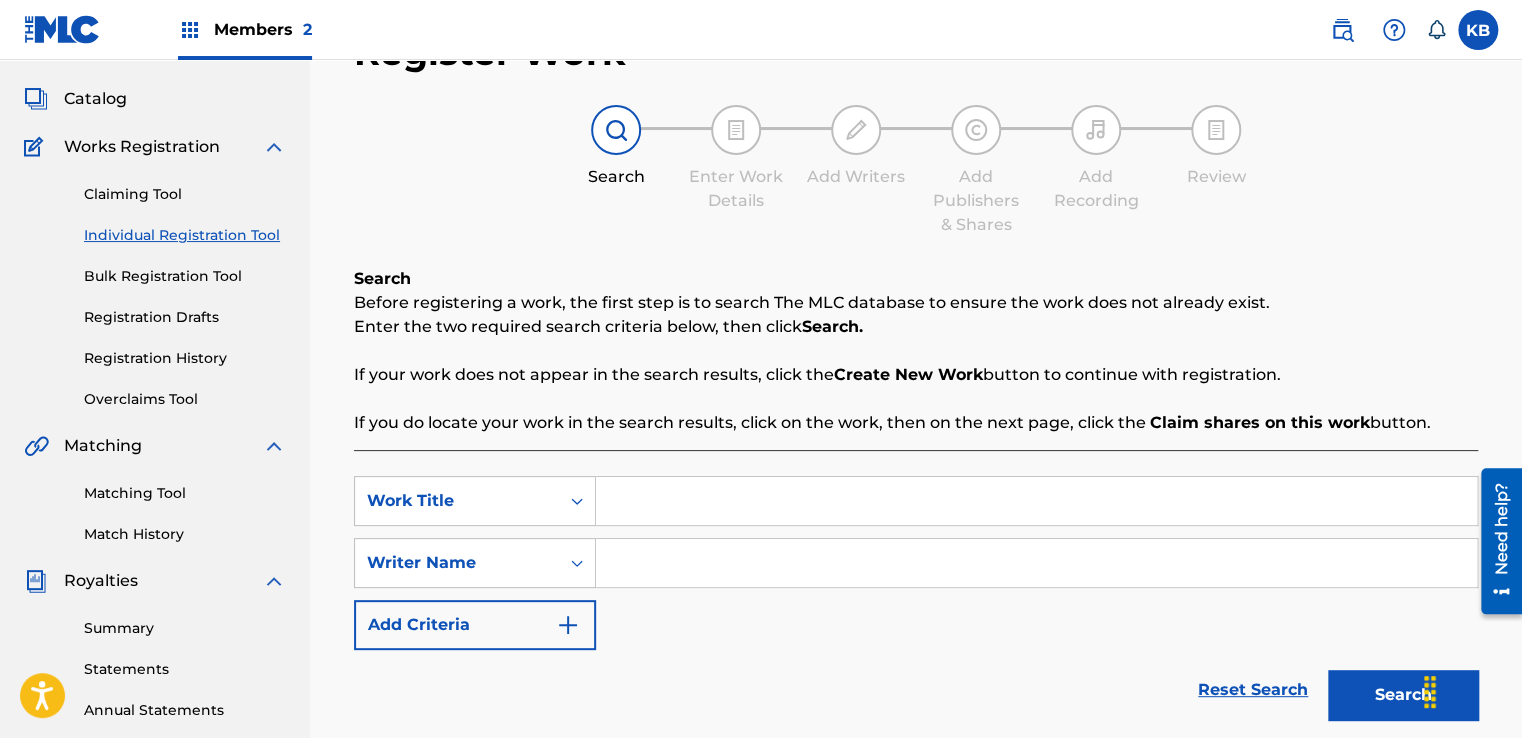 scroll, scrollTop: 0, scrollLeft: 0, axis: both 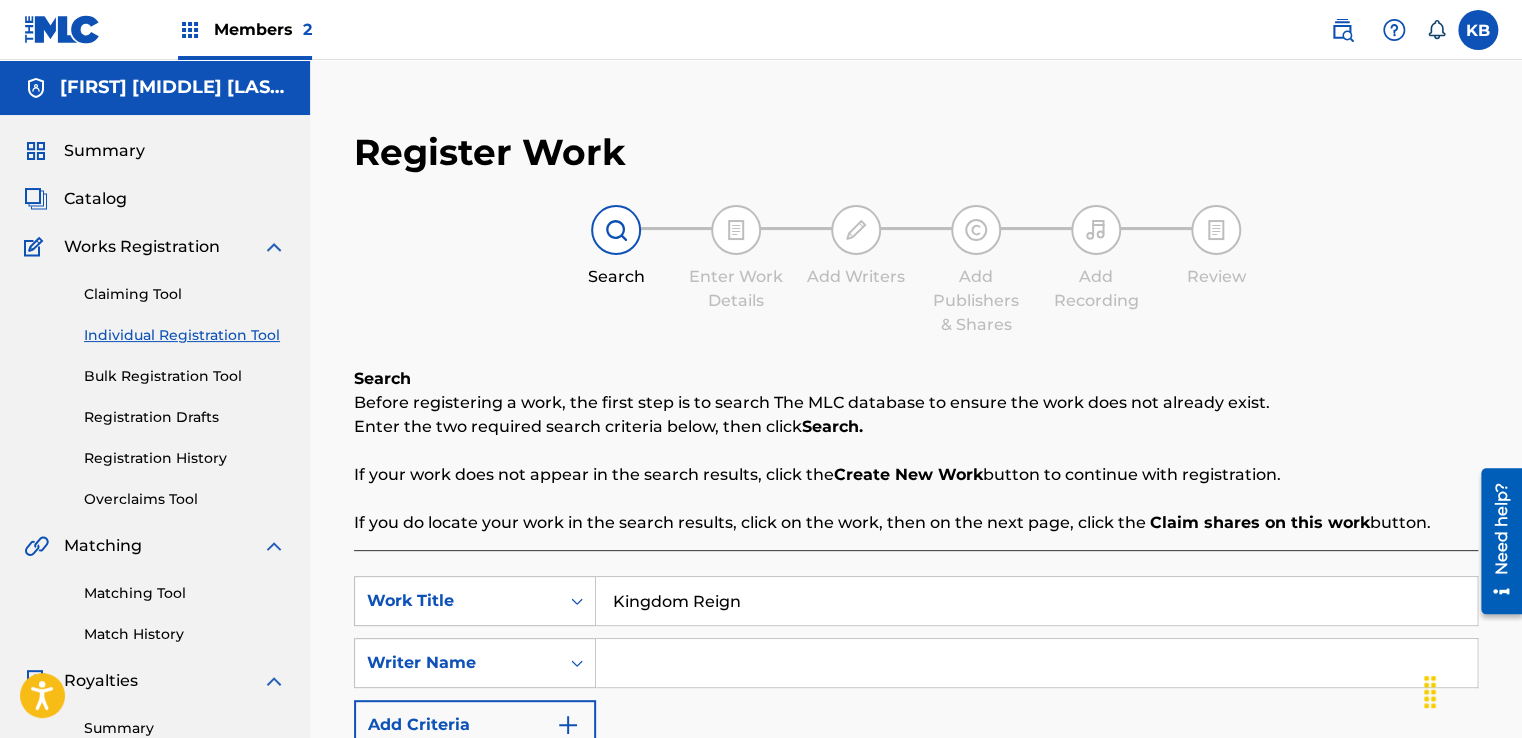 type on "Kingdom Reign" 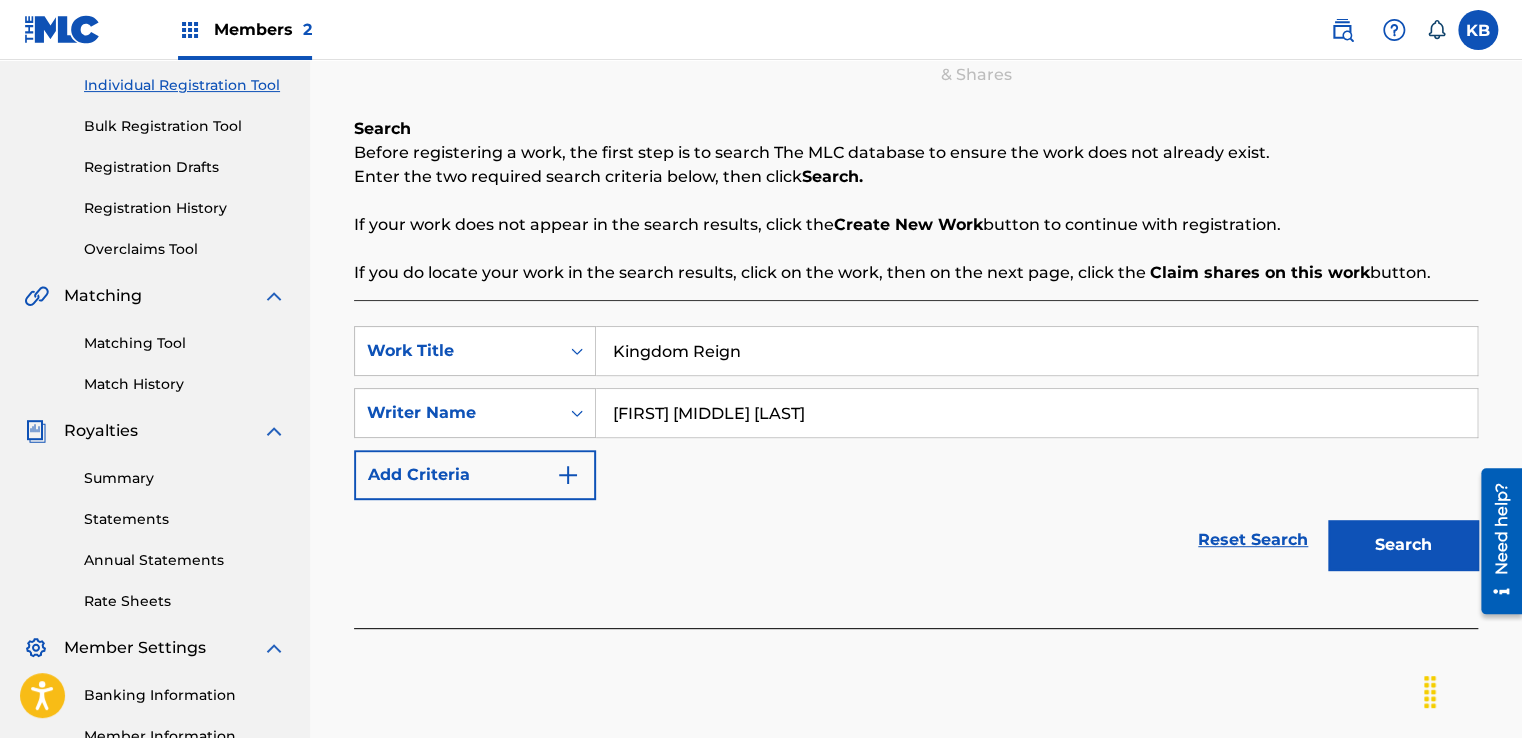 scroll, scrollTop: 300, scrollLeft: 0, axis: vertical 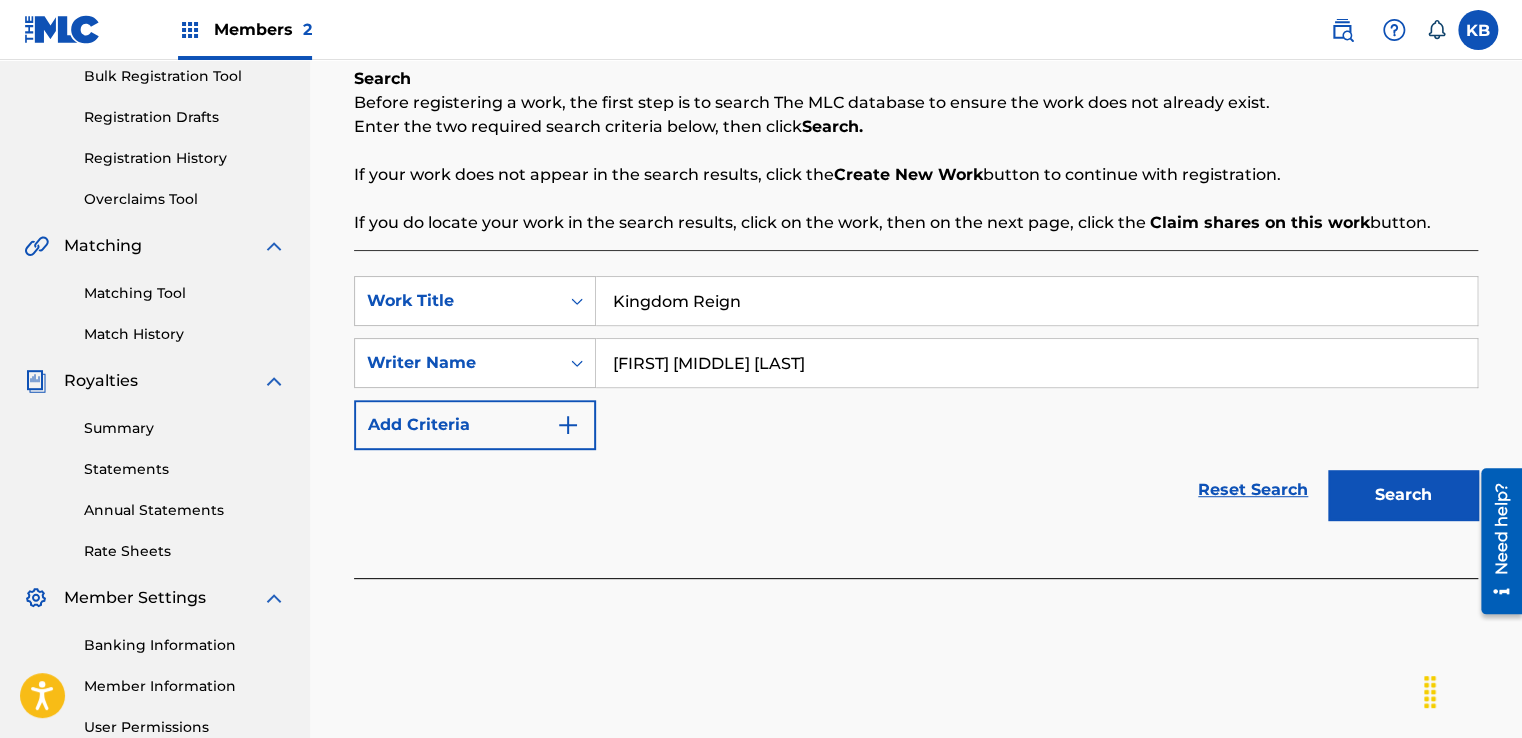 click on "Search" at bounding box center (1403, 495) 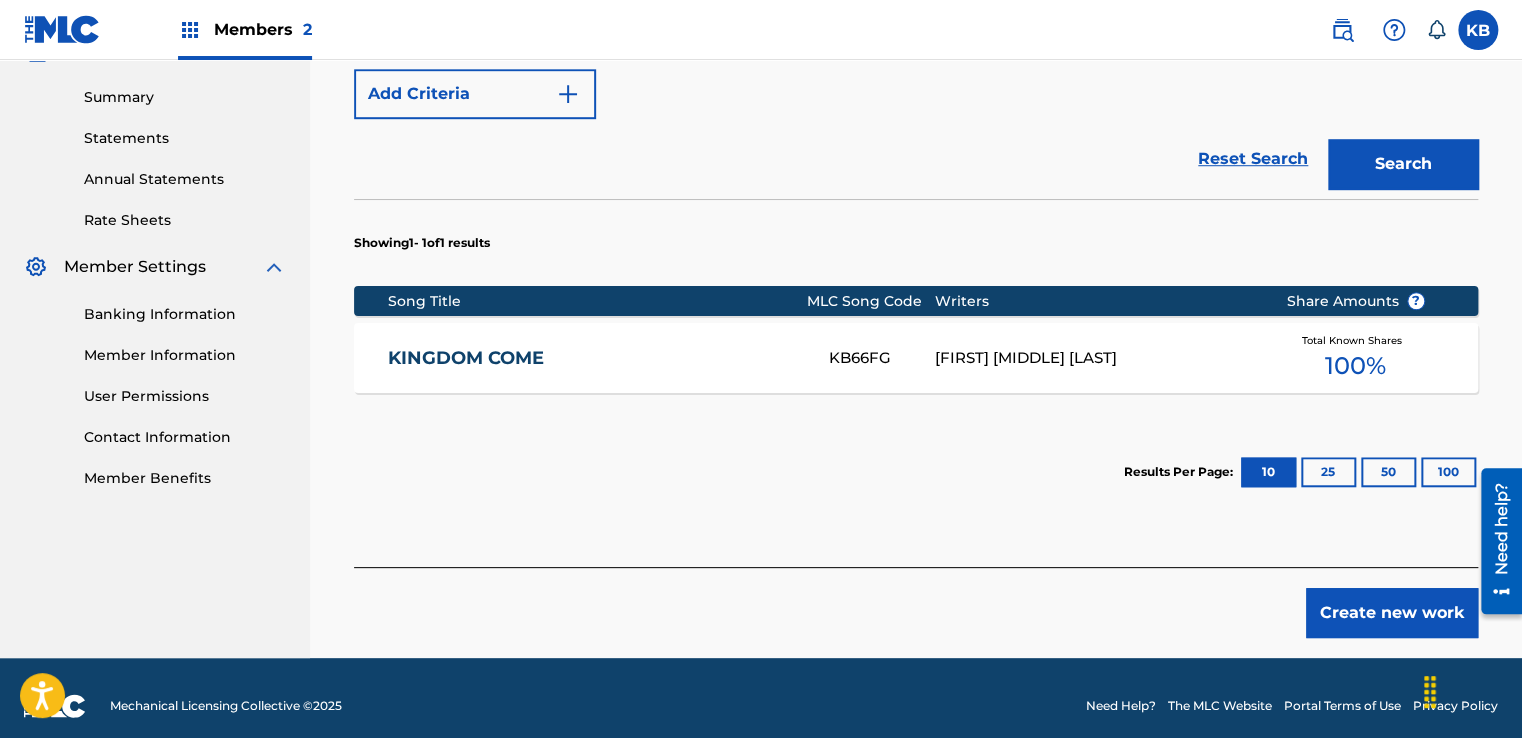 scroll, scrollTop: 646, scrollLeft: 0, axis: vertical 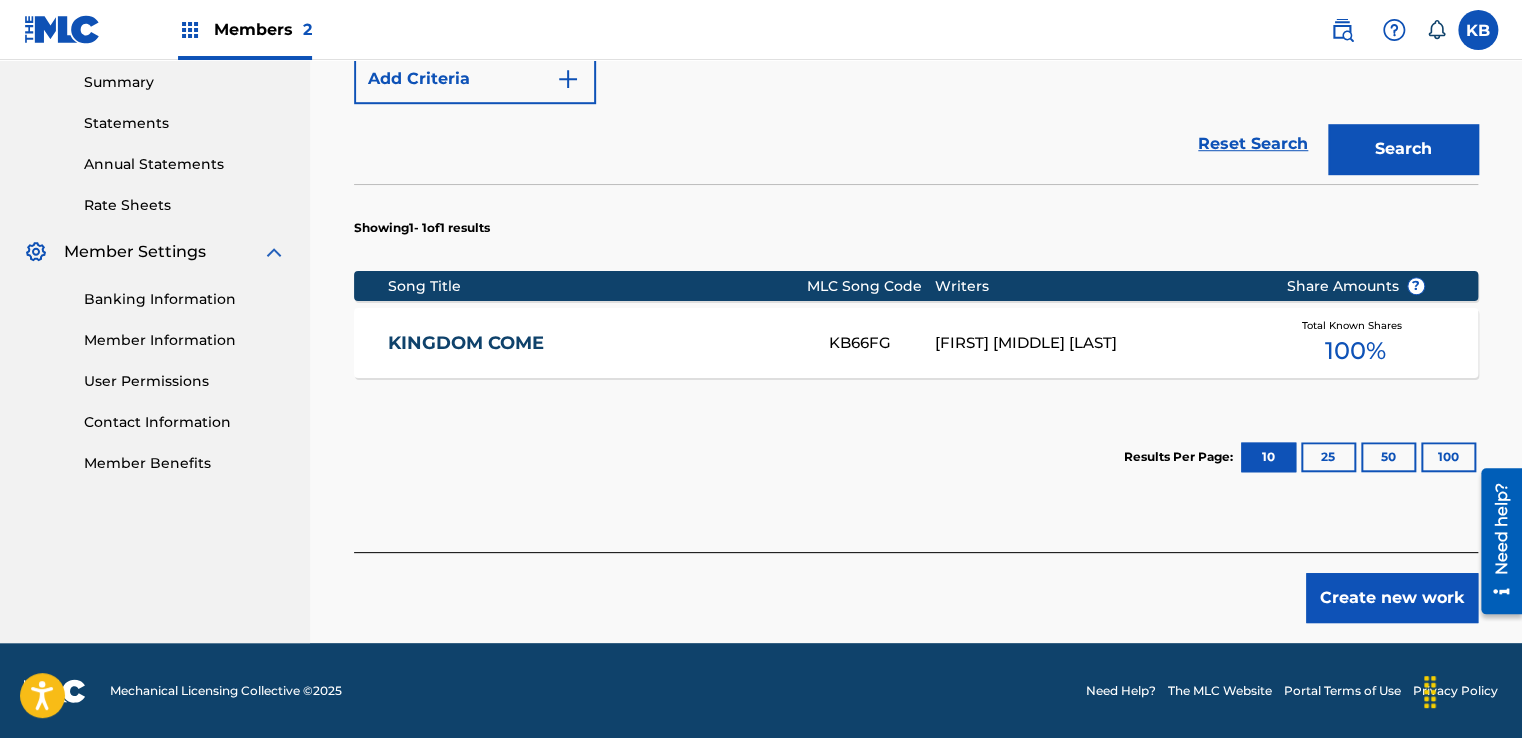 click on "Create new work" at bounding box center [1392, 598] 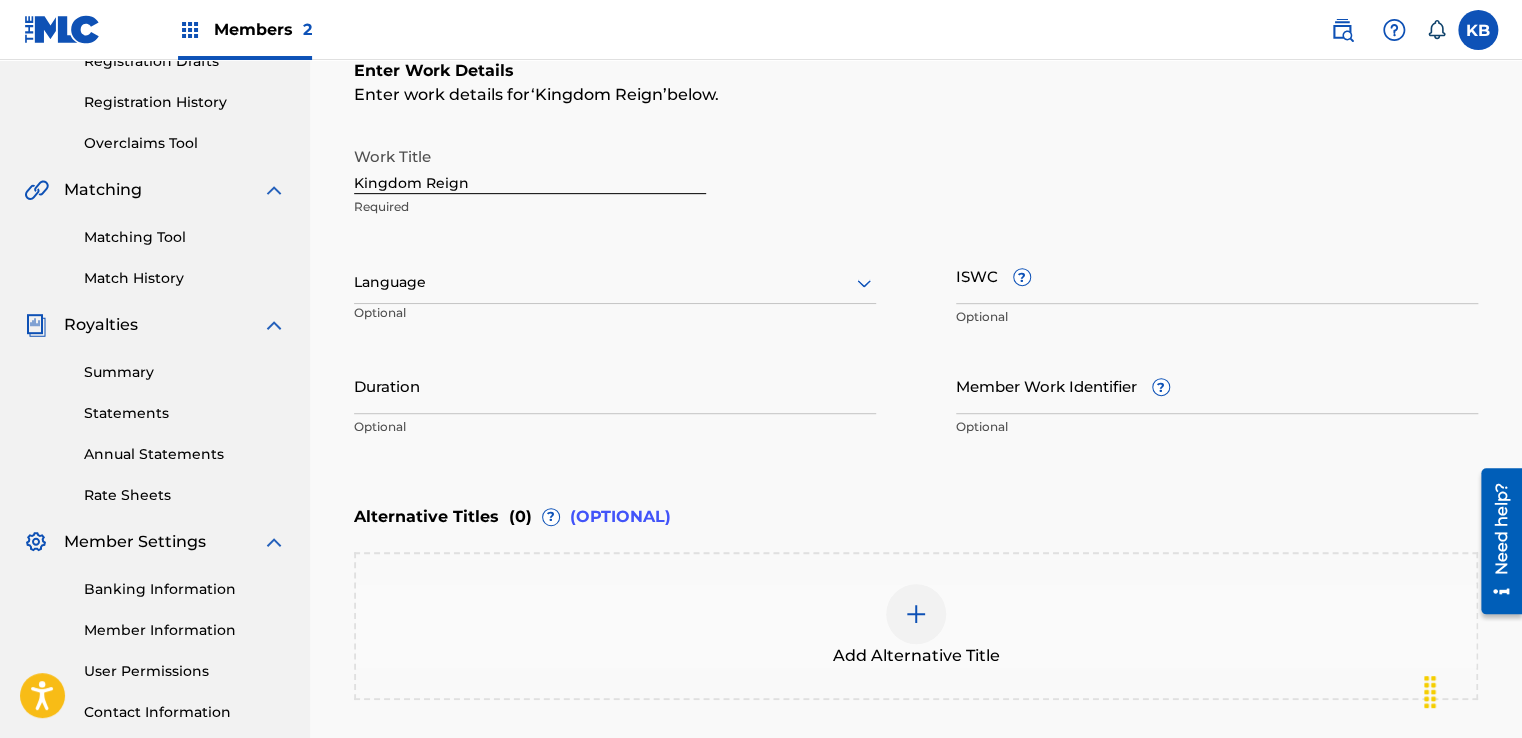 scroll, scrollTop: 352, scrollLeft: 0, axis: vertical 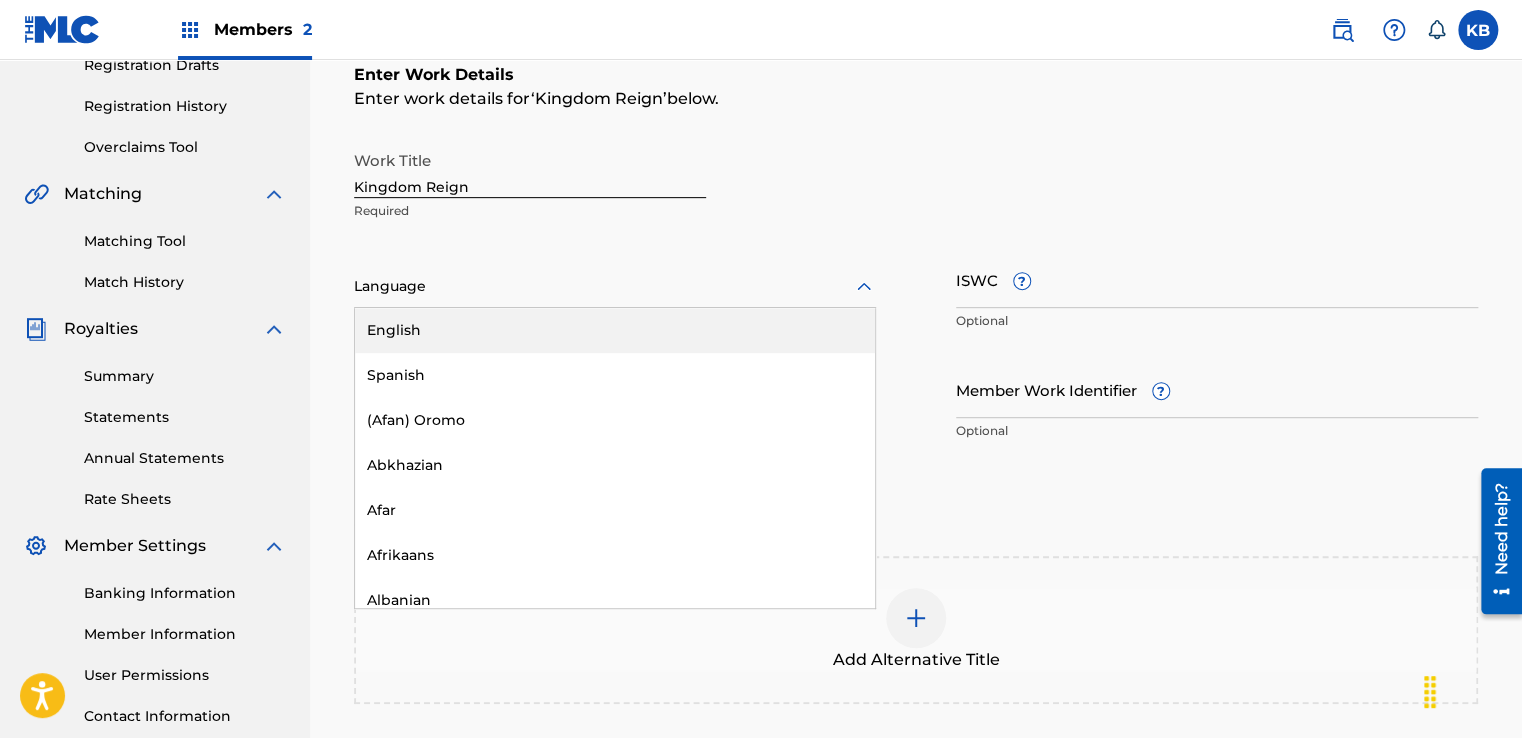 click 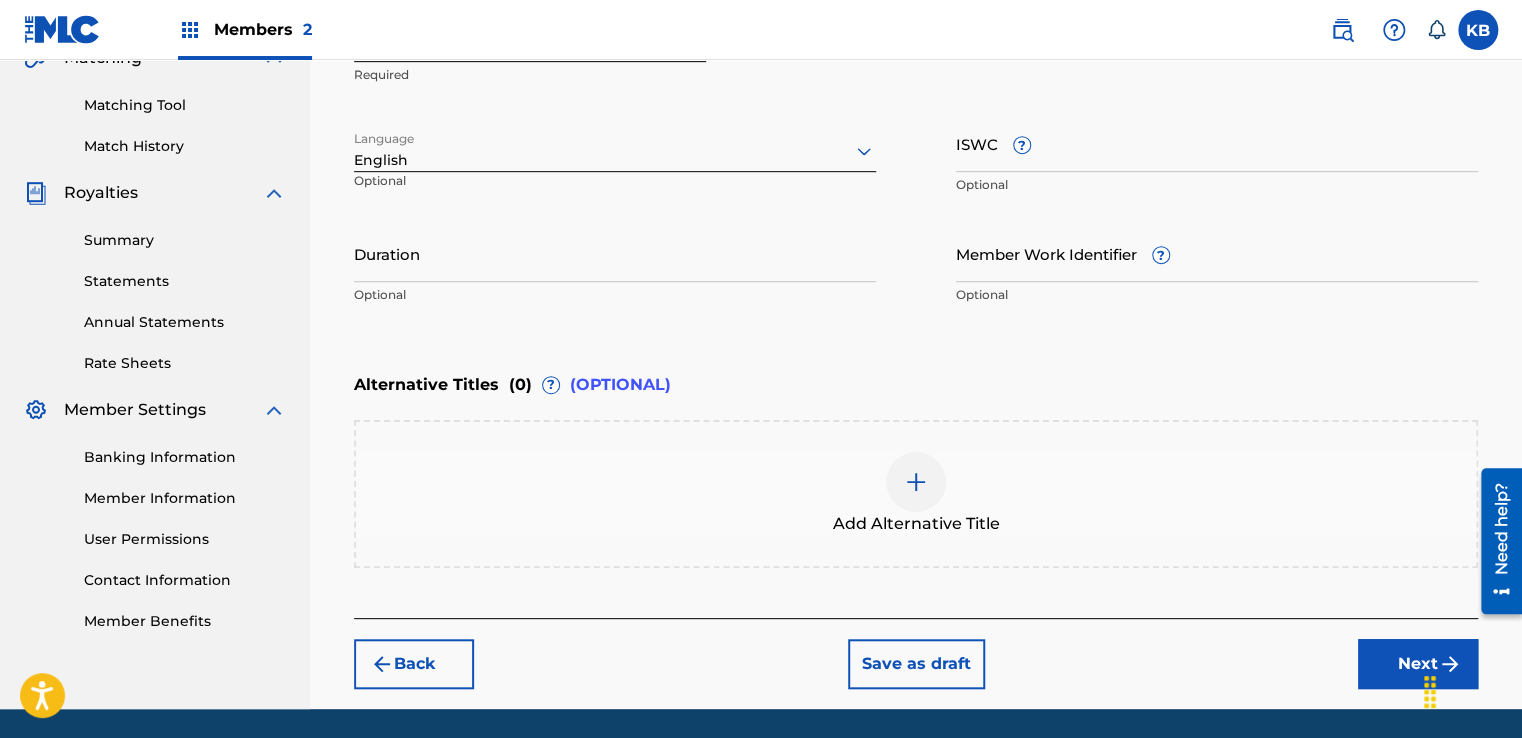 scroll, scrollTop: 552, scrollLeft: 0, axis: vertical 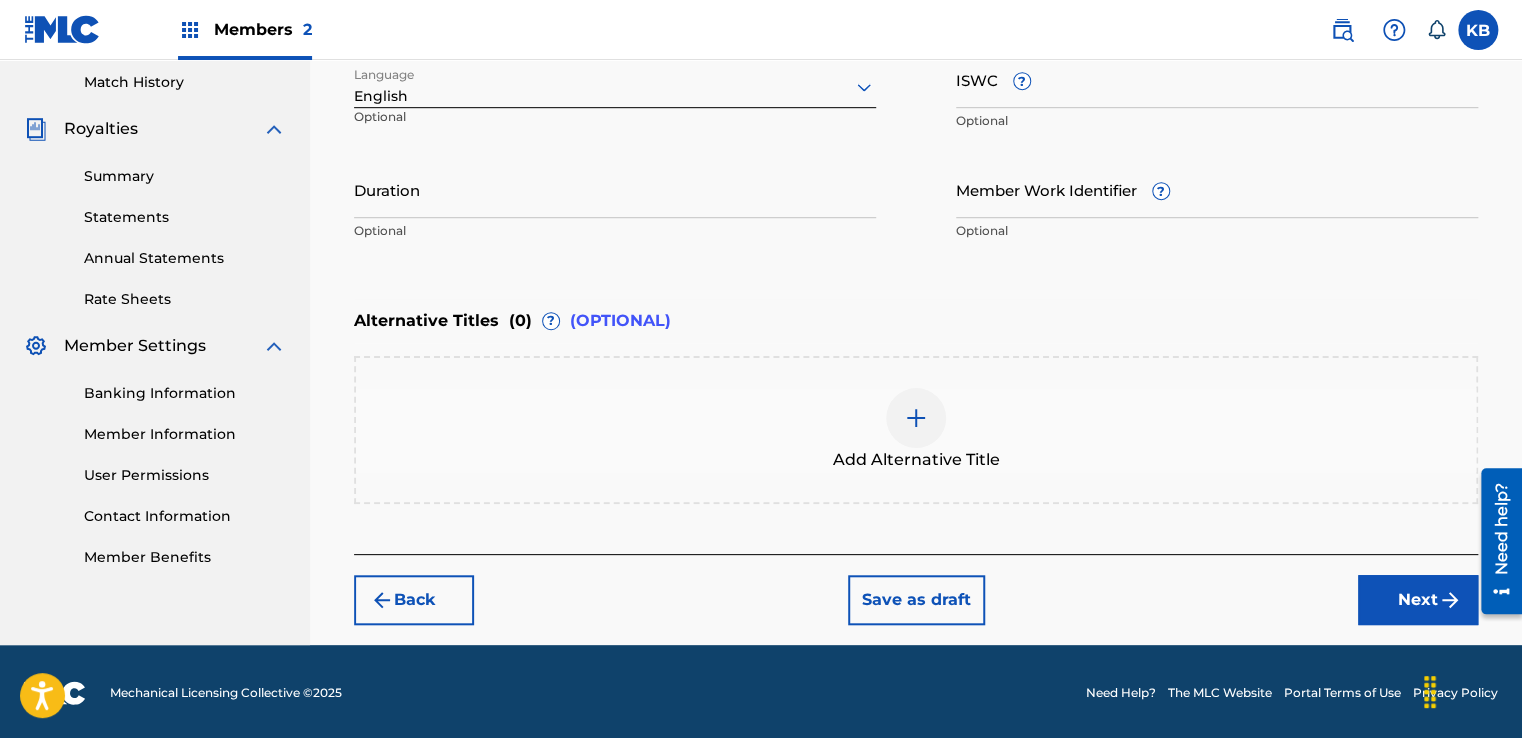 click on "Next" at bounding box center [1418, 600] 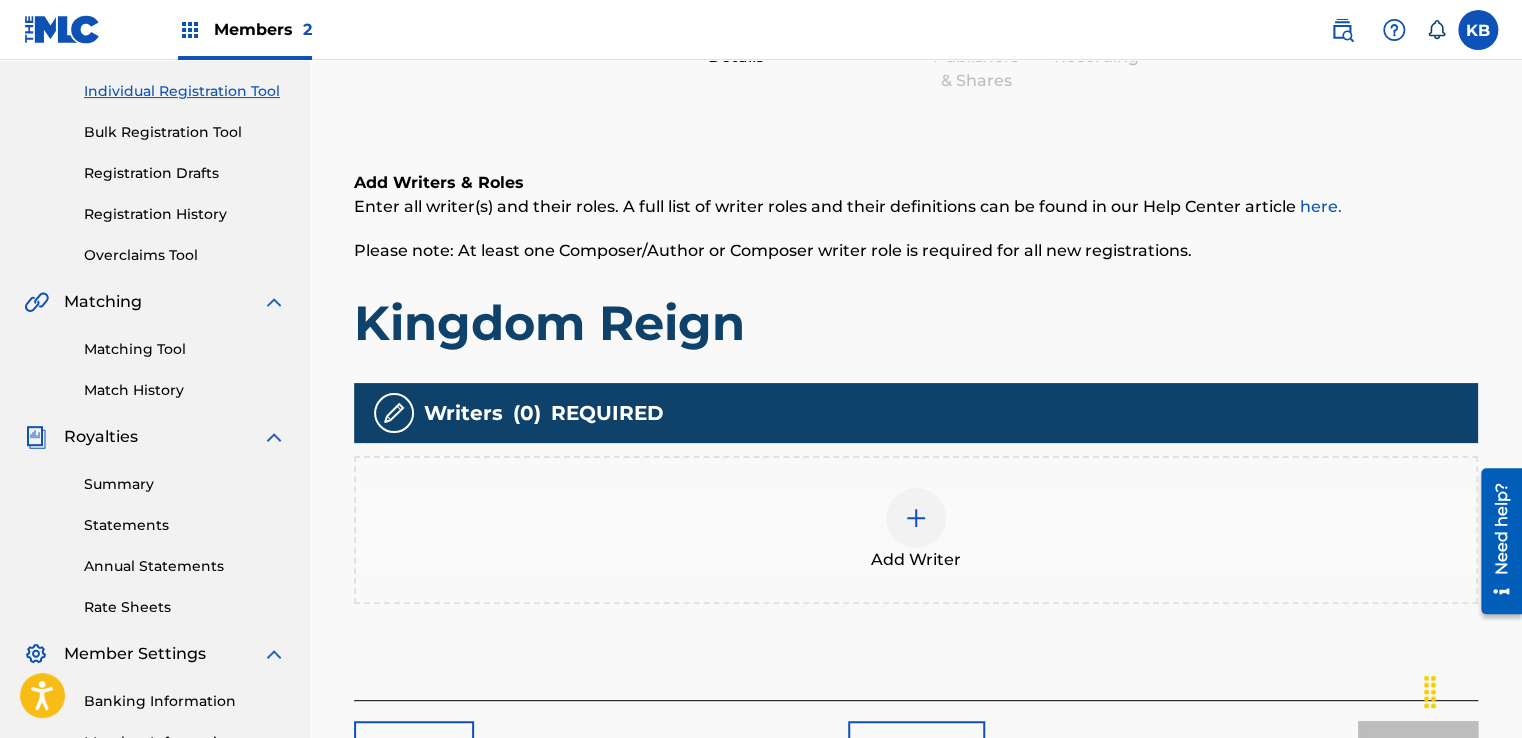 scroll, scrollTop: 90, scrollLeft: 0, axis: vertical 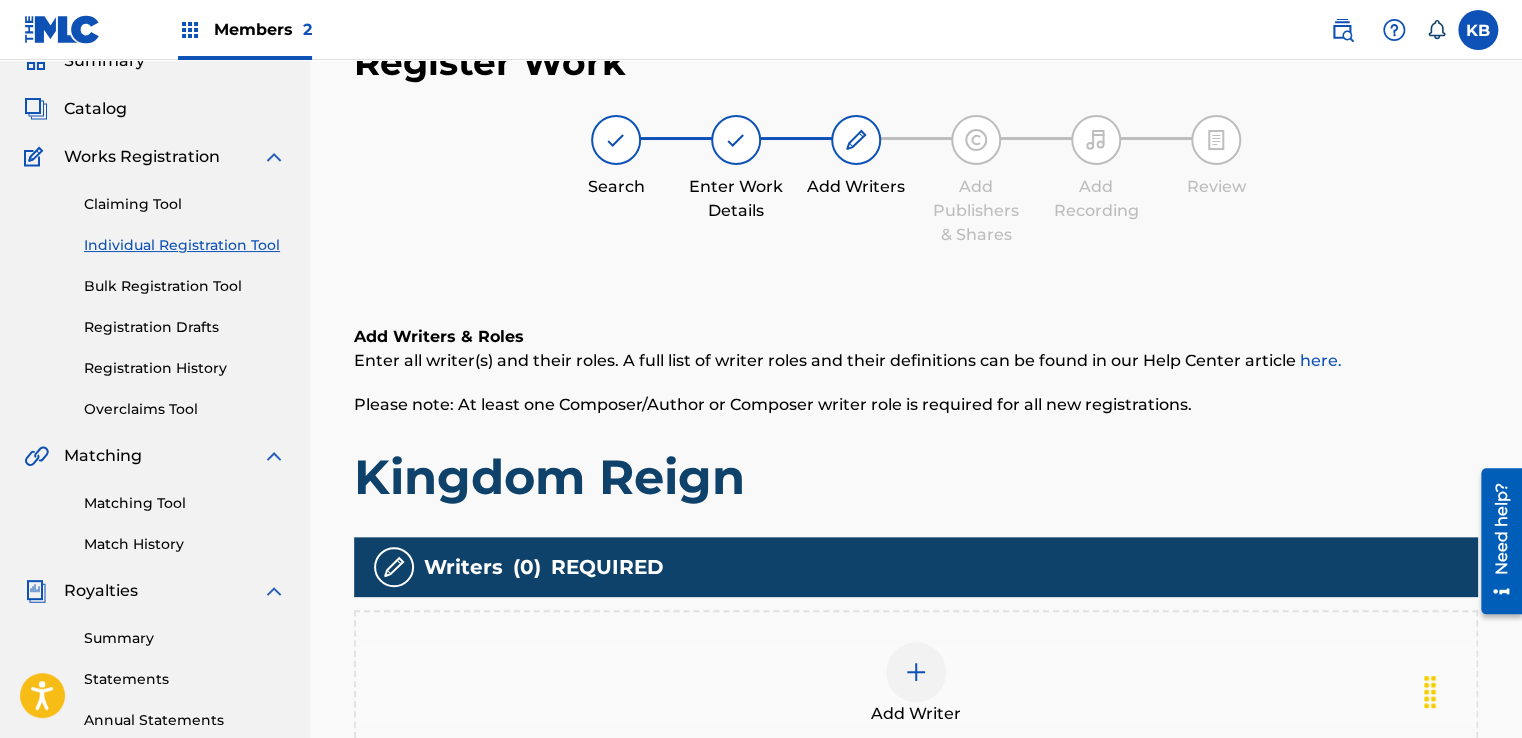 click at bounding box center (916, 672) 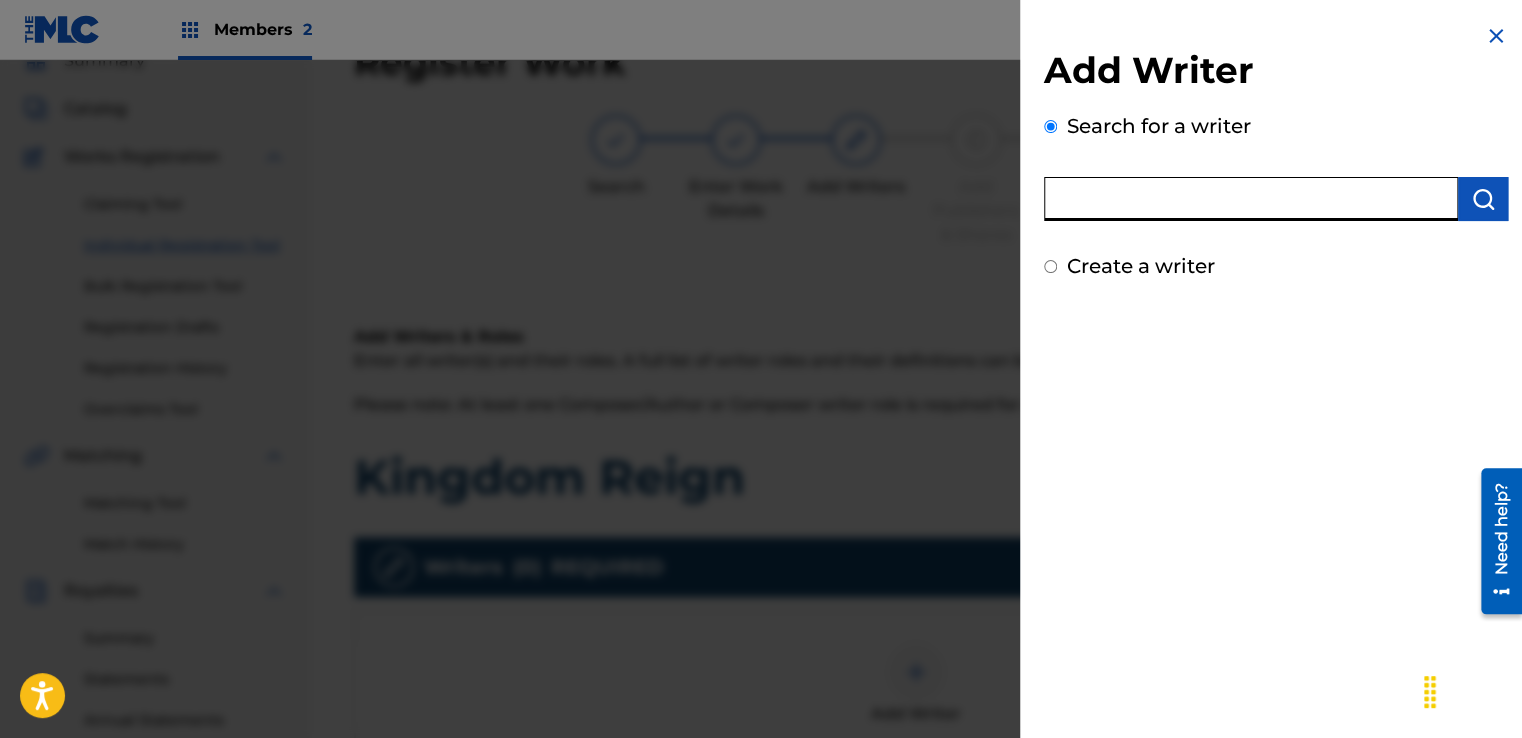 click at bounding box center [1251, 199] 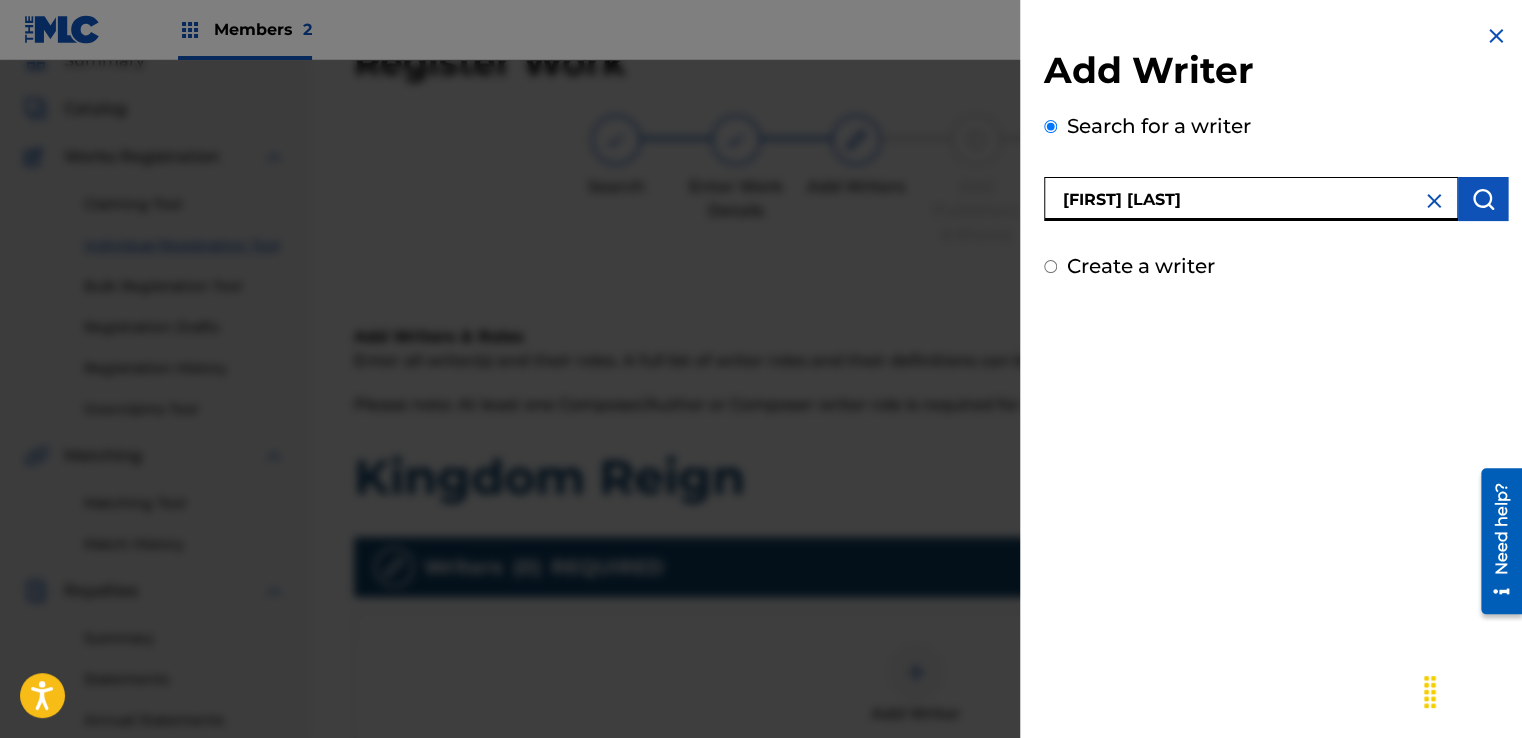 type on "[FIRST] [LAST]" 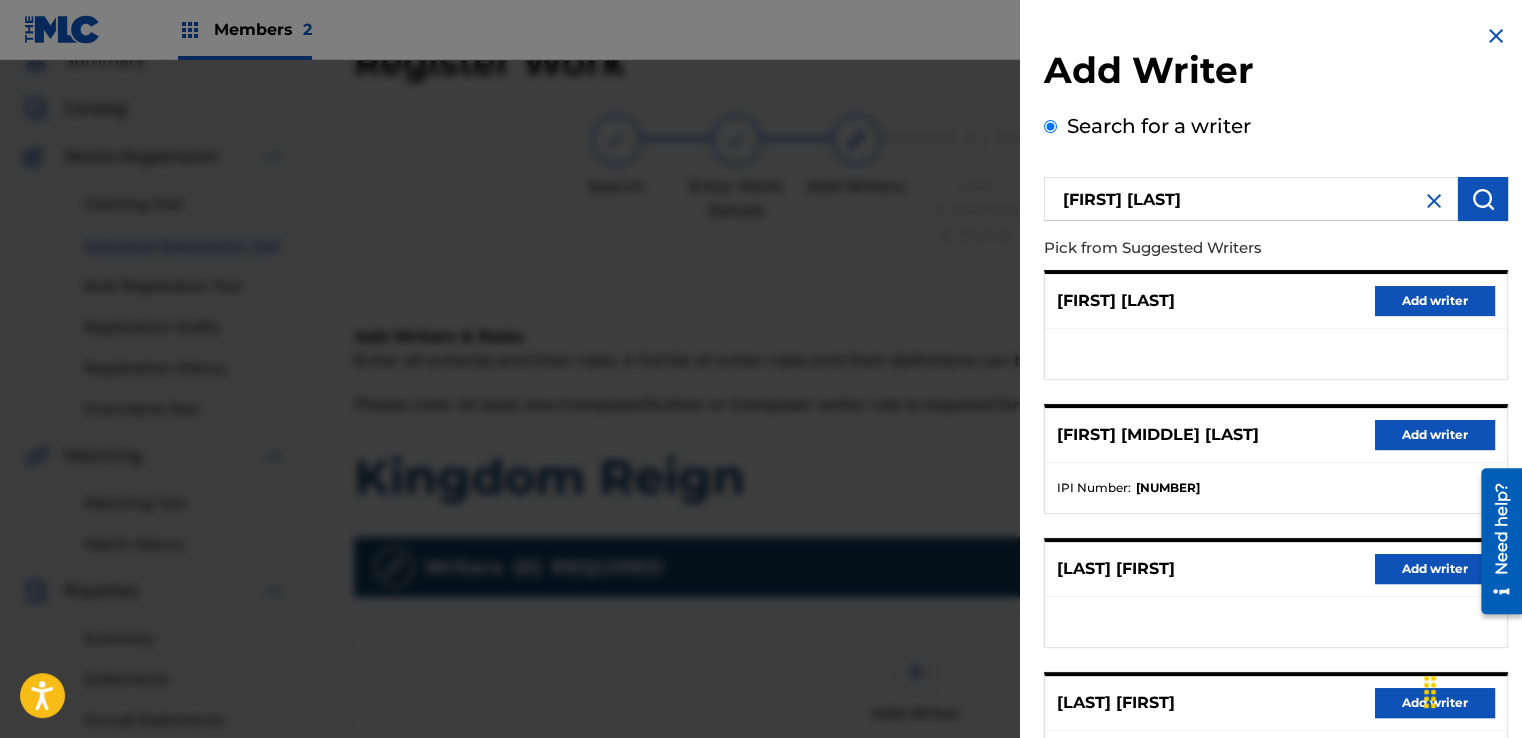 click on "Add writer" at bounding box center [1435, 435] 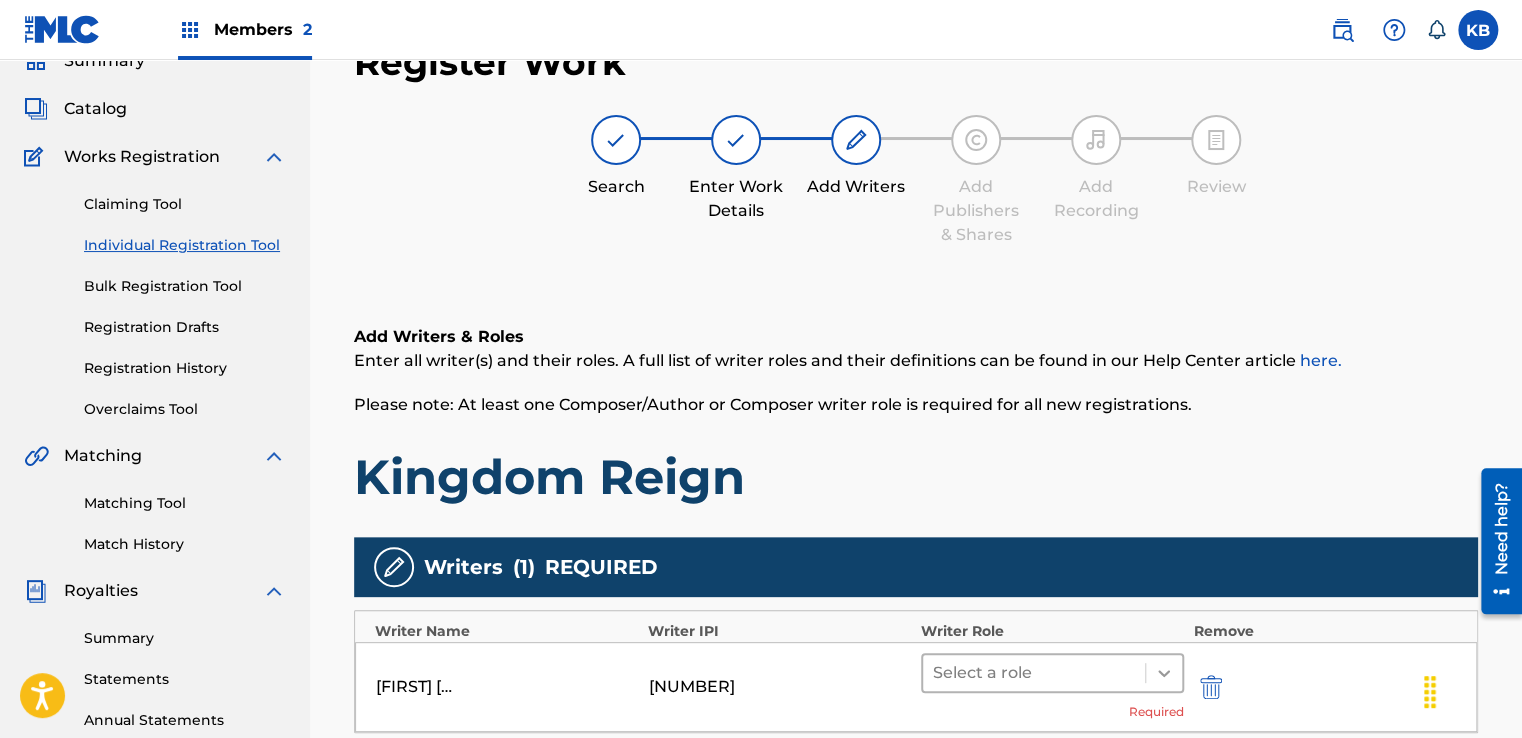 click 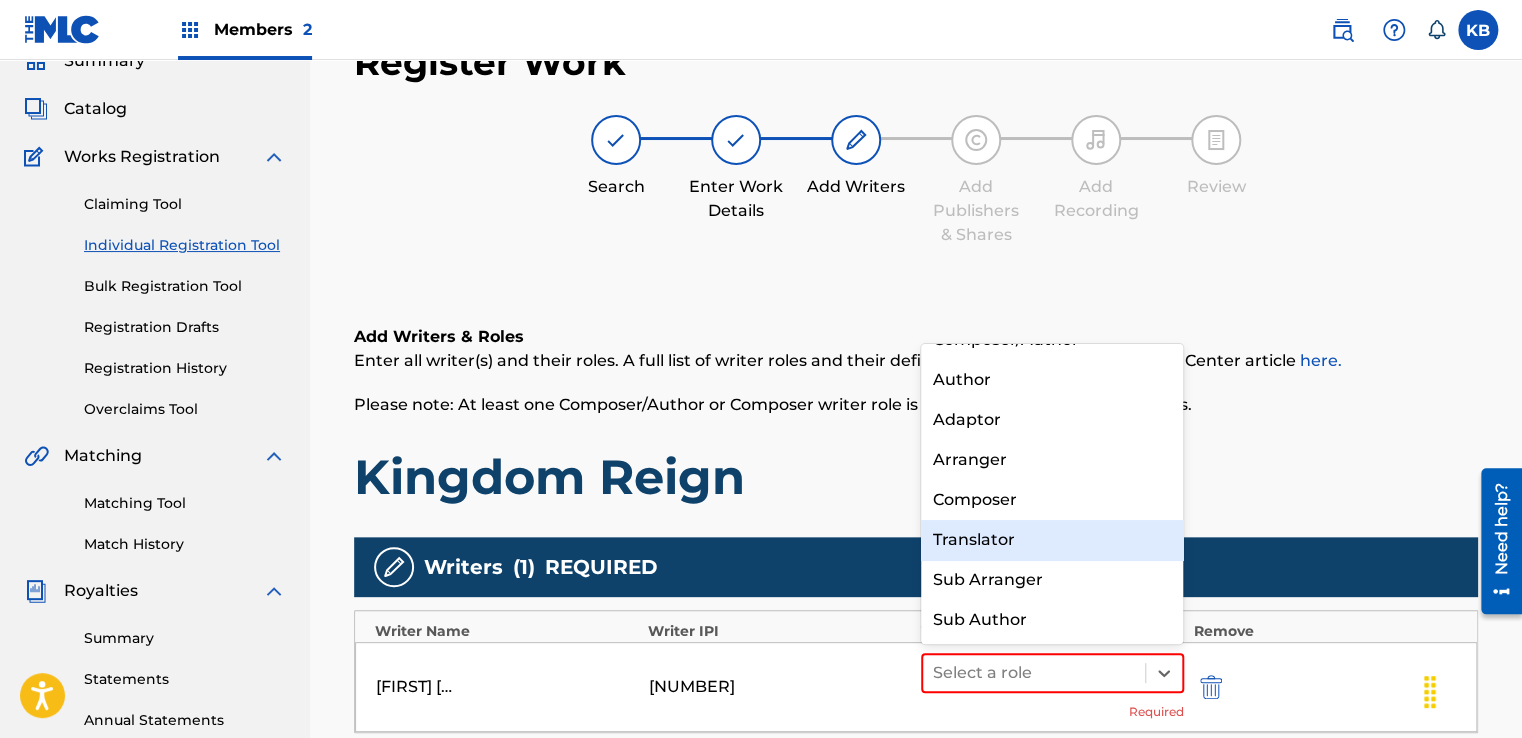 scroll, scrollTop: 0, scrollLeft: 0, axis: both 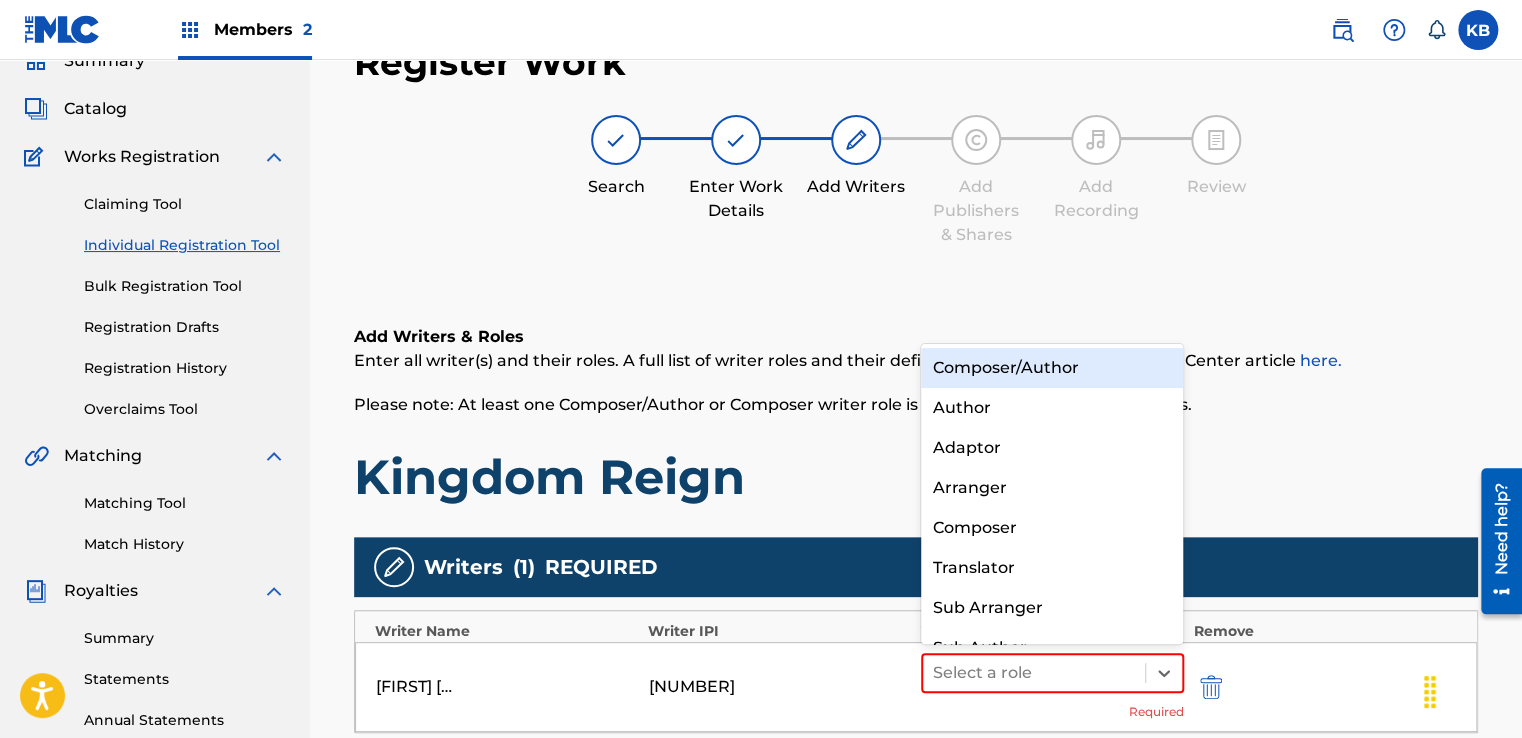click on "Composer/Author" at bounding box center [1052, 368] 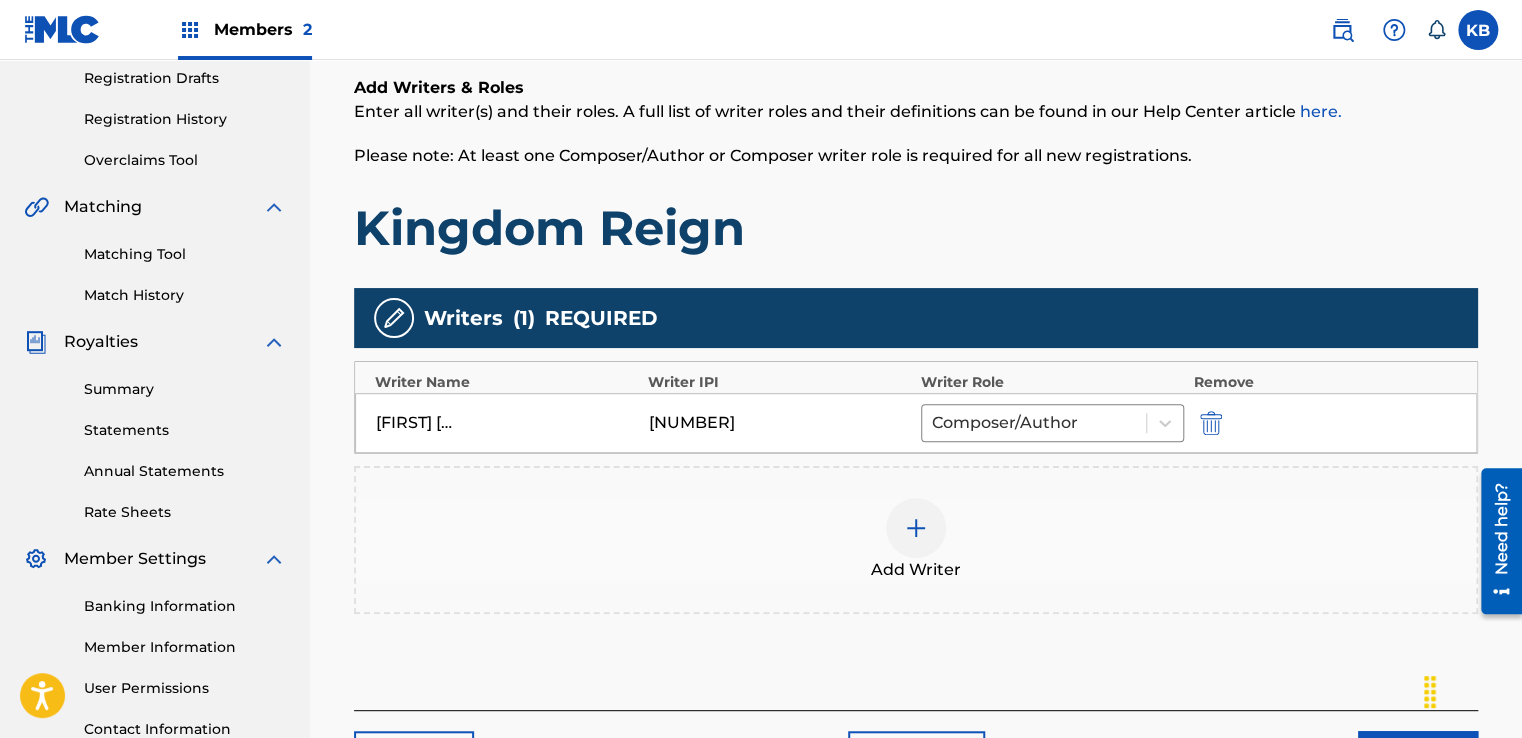 scroll, scrollTop: 390, scrollLeft: 0, axis: vertical 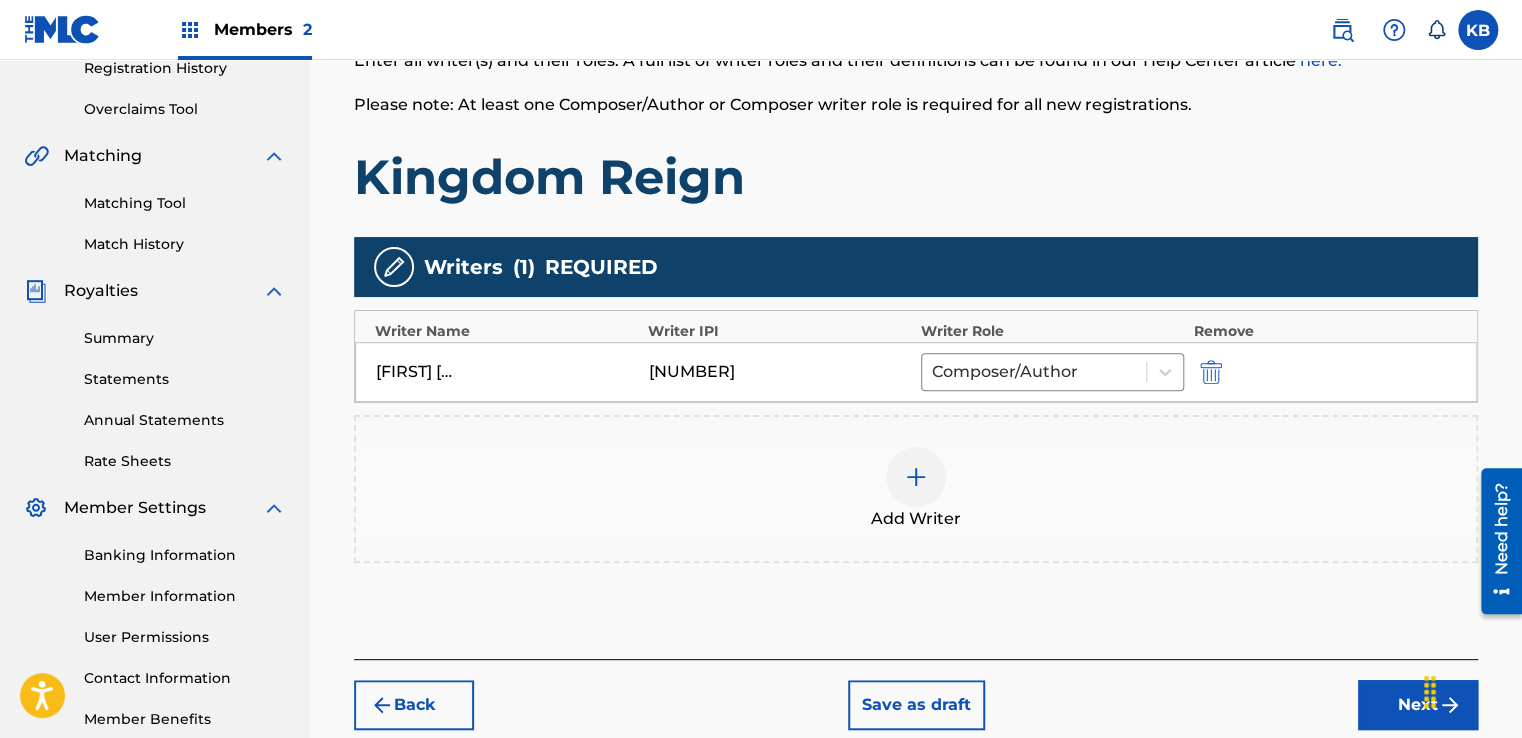 click on "Next" at bounding box center (1418, 705) 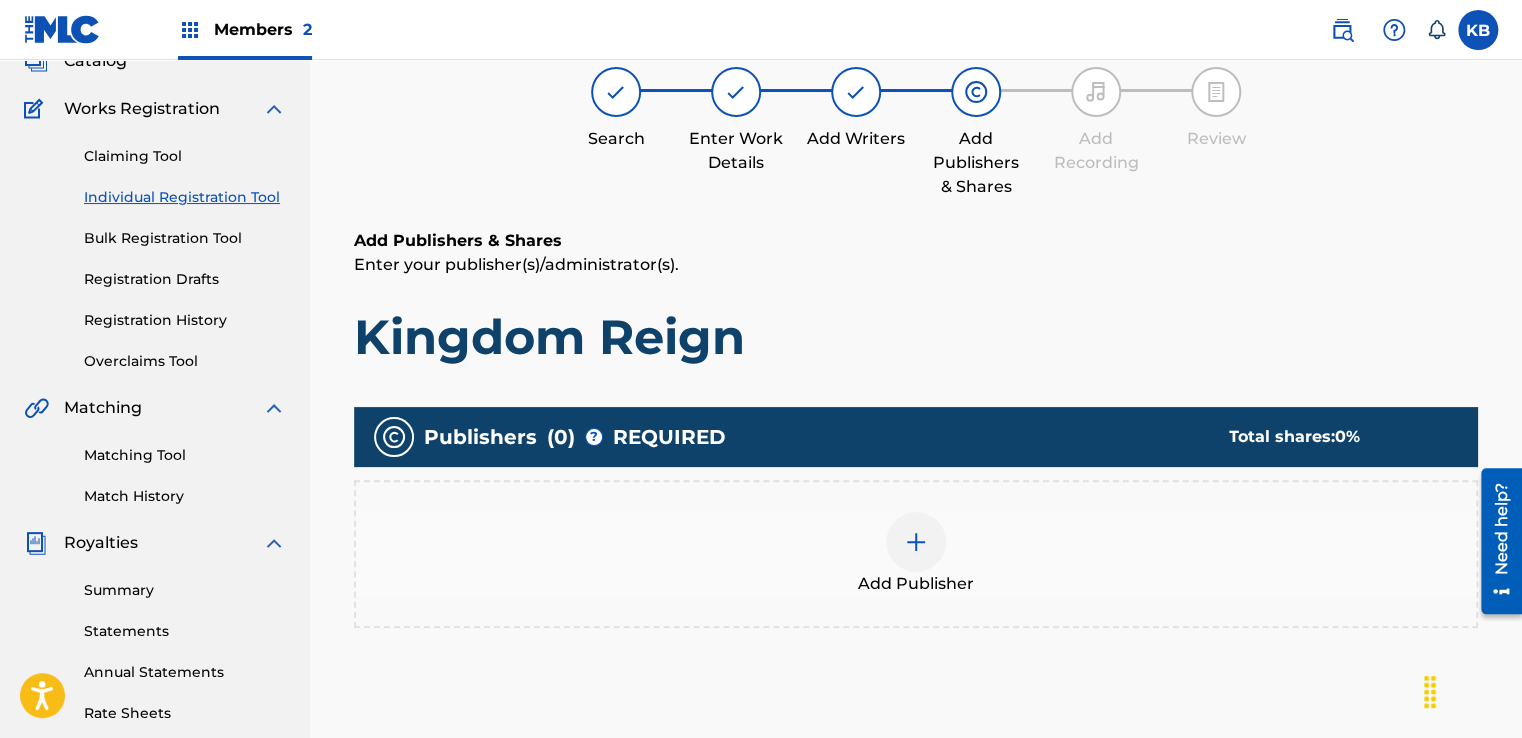 scroll, scrollTop: 90, scrollLeft: 0, axis: vertical 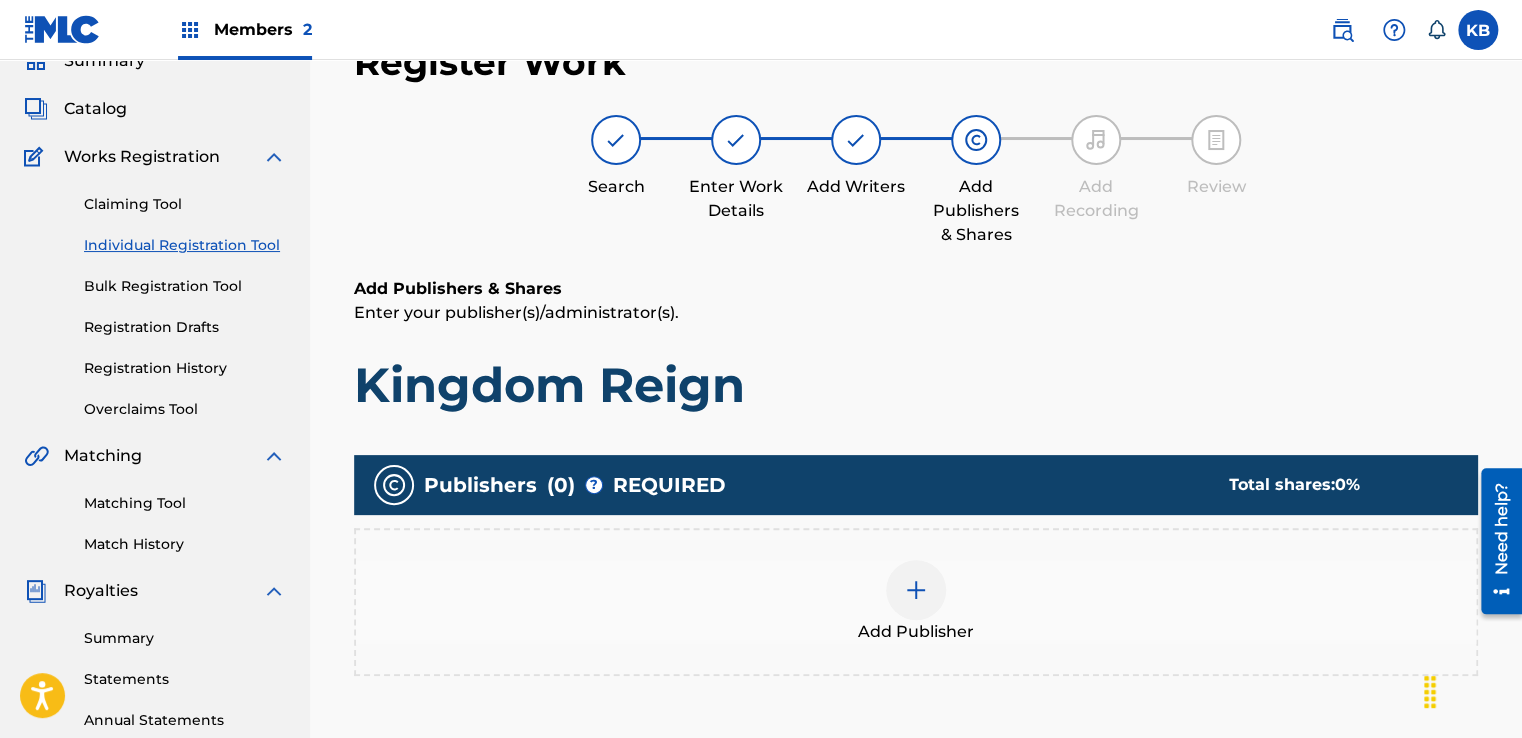 click at bounding box center [916, 590] 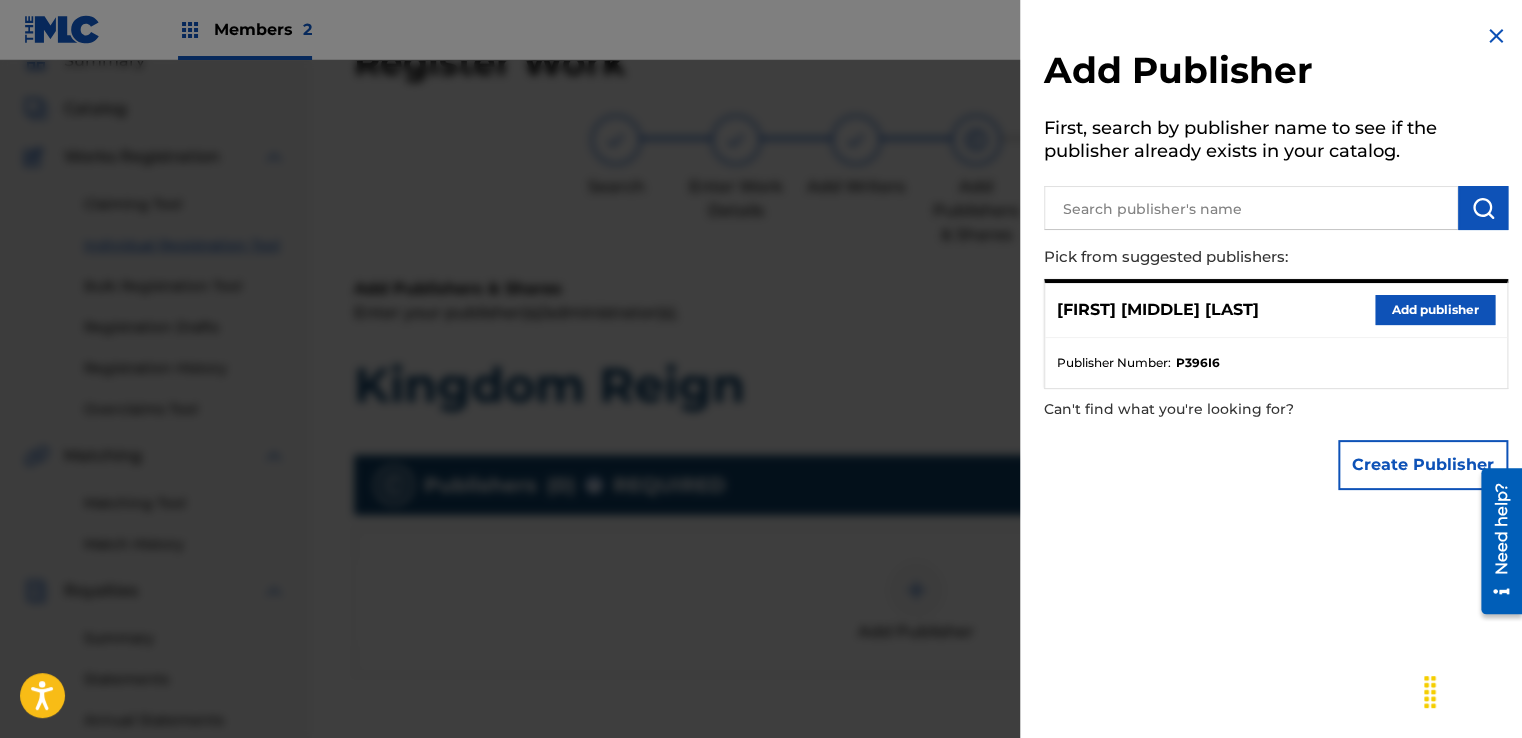 click on "Add publisher" at bounding box center (1435, 310) 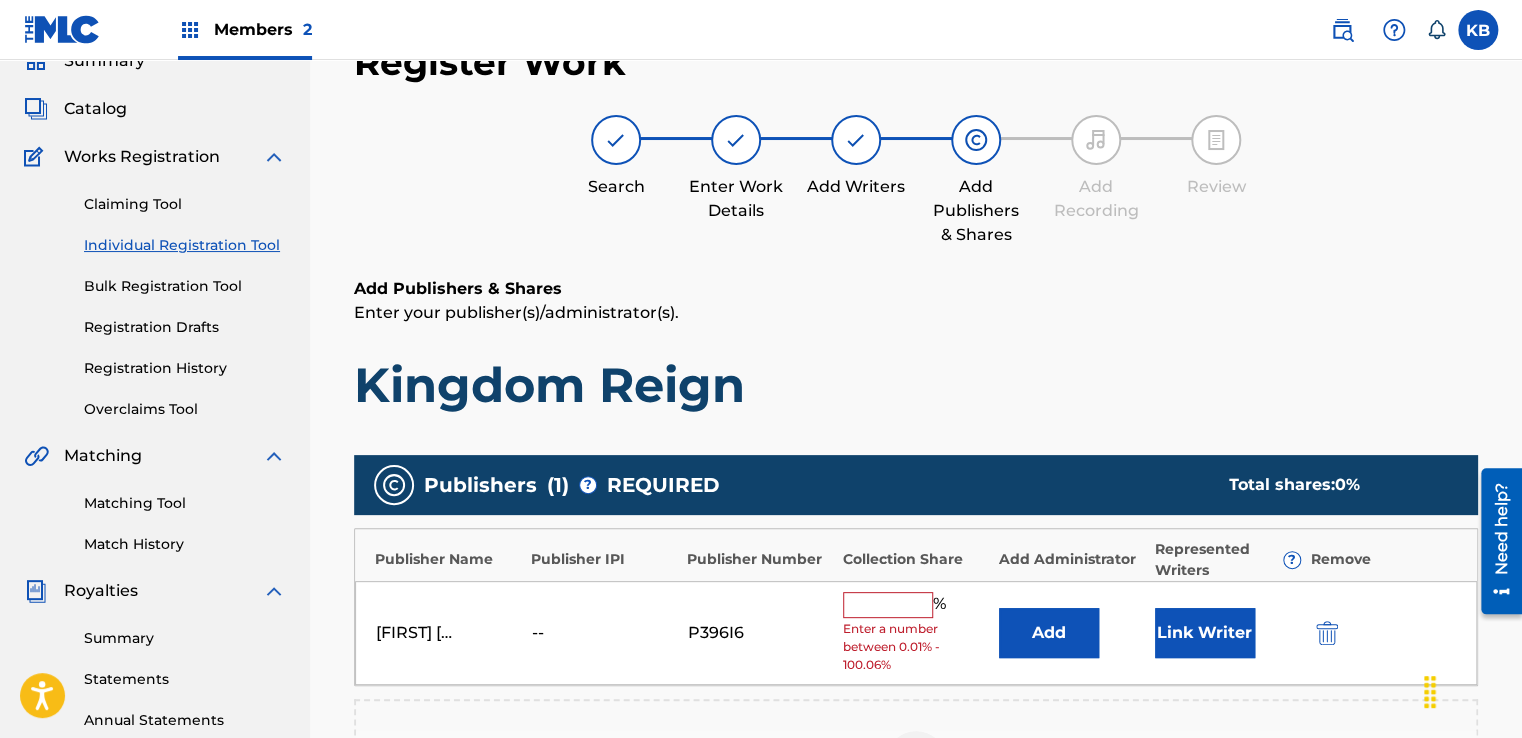 click at bounding box center (888, 605) 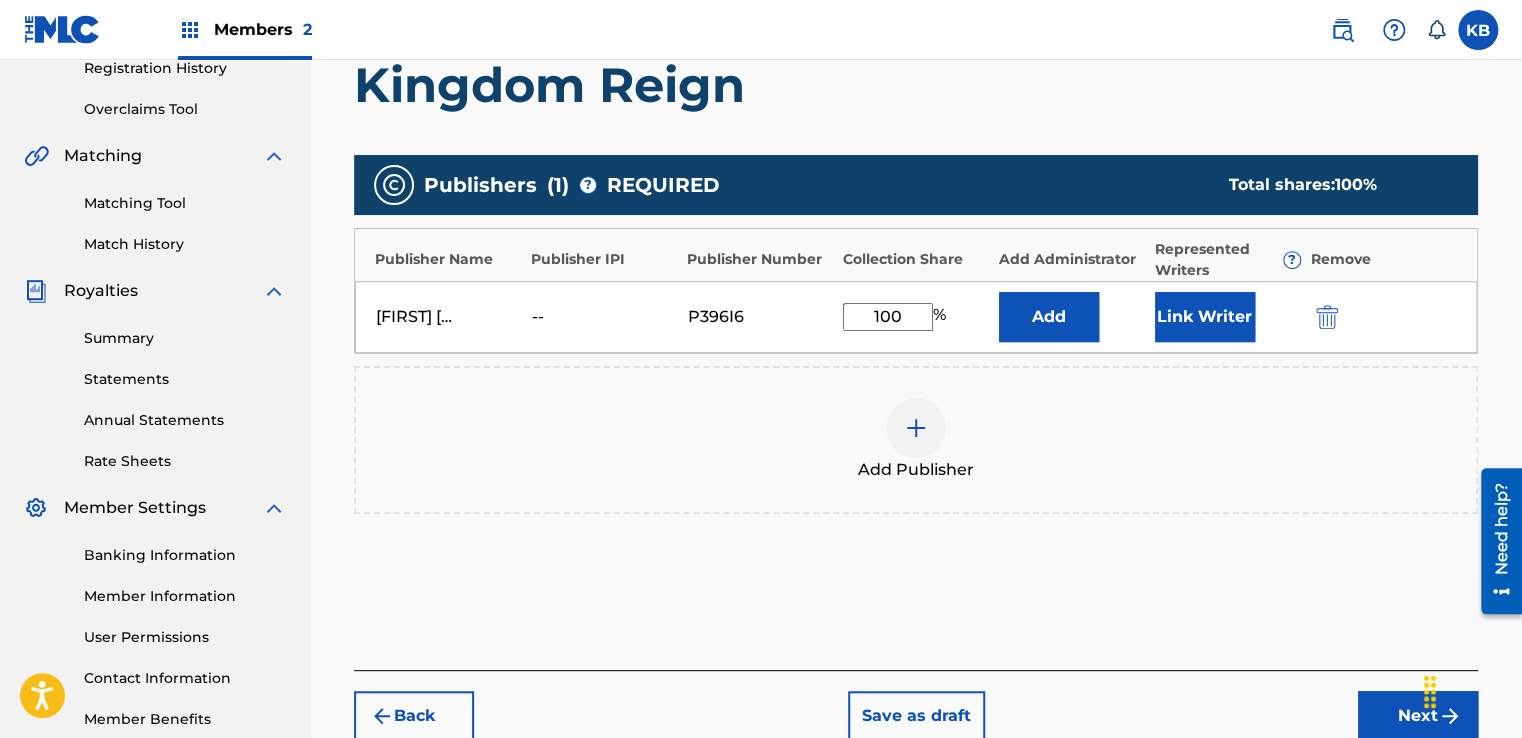 scroll, scrollTop: 490, scrollLeft: 0, axis: vertical 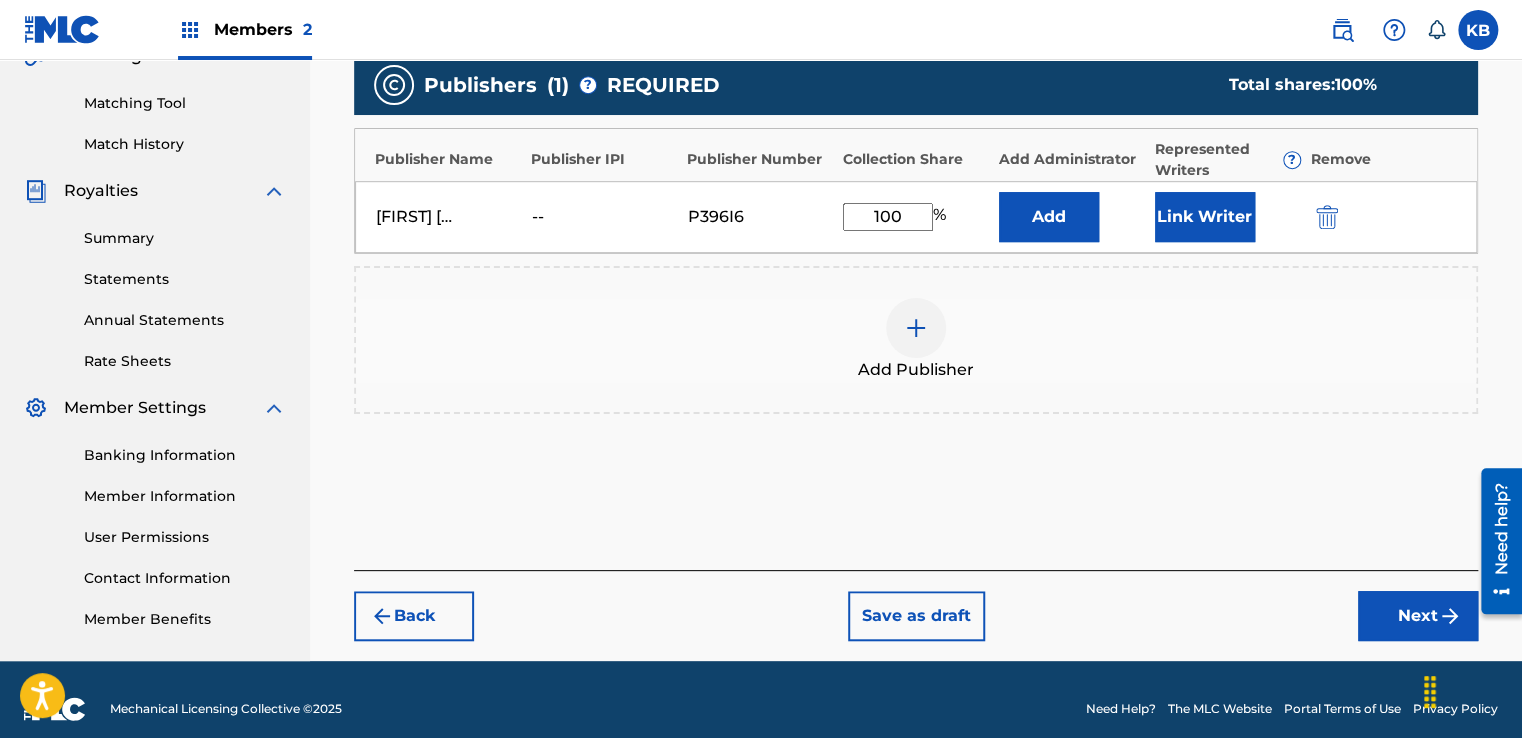 click on "Next" at bounding box center (1418, 616) 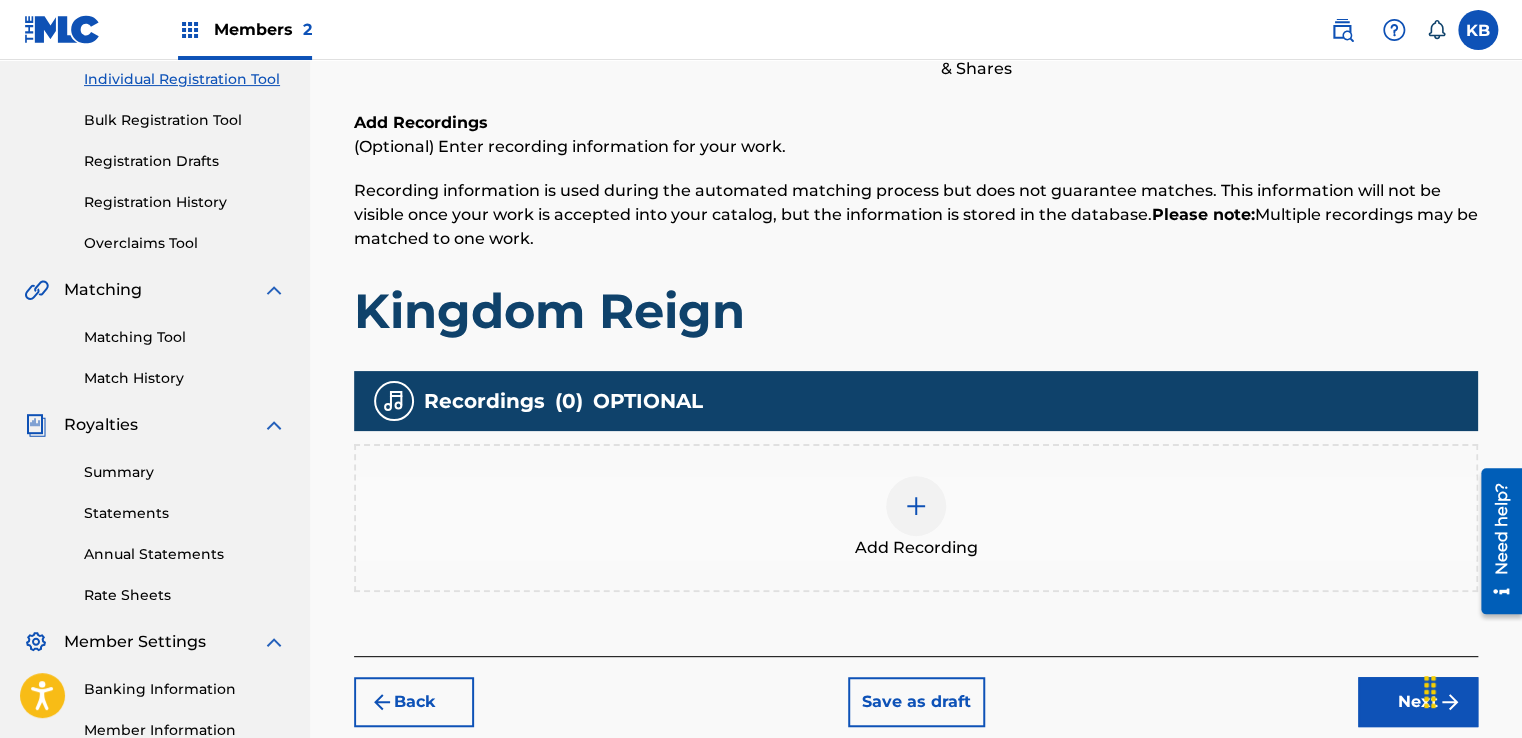 scroll, scrollTop: 290, scrollLeft: 0, axis: vertical 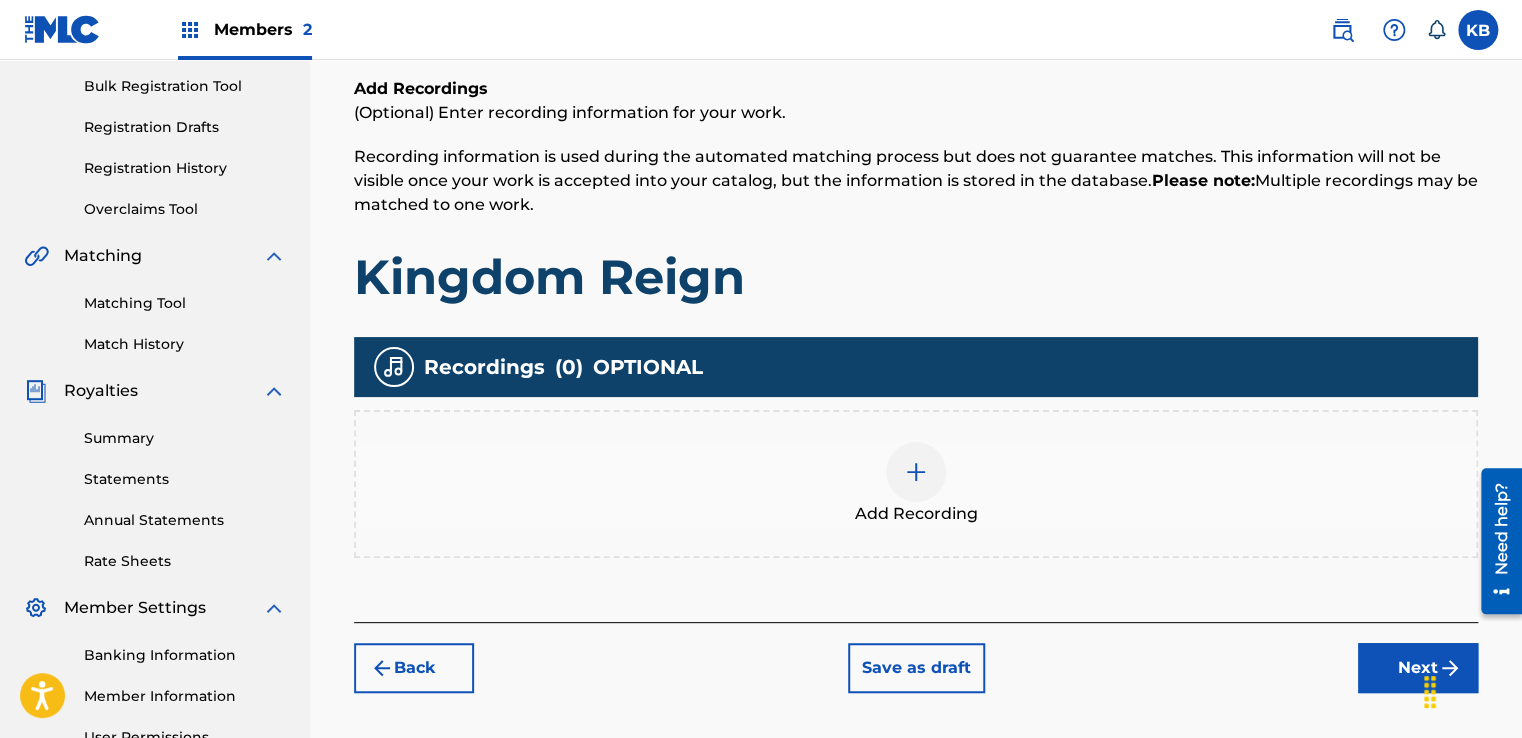 click at bounding box center (916, 472) 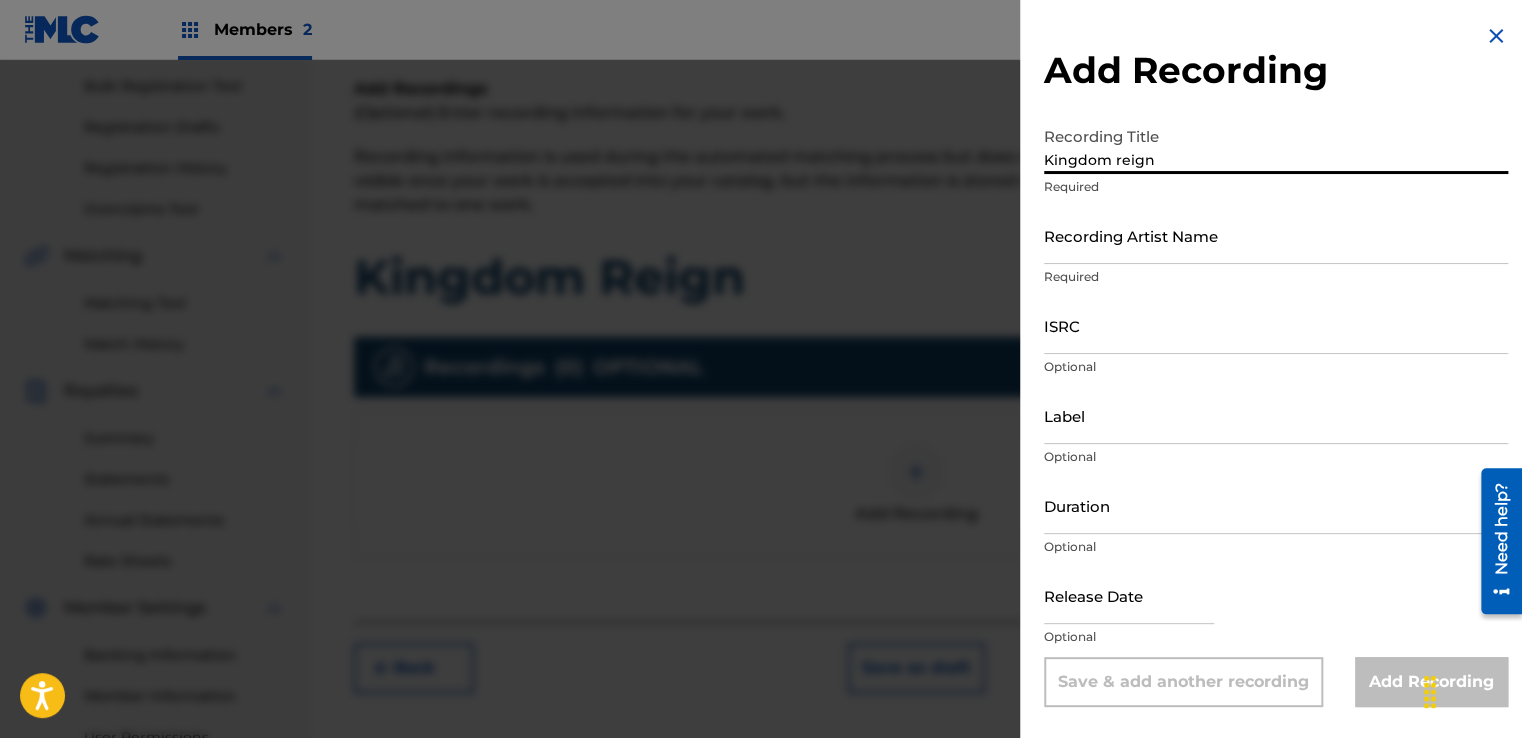 click on "Kingdom reign" at bounding box center (1276, 145) 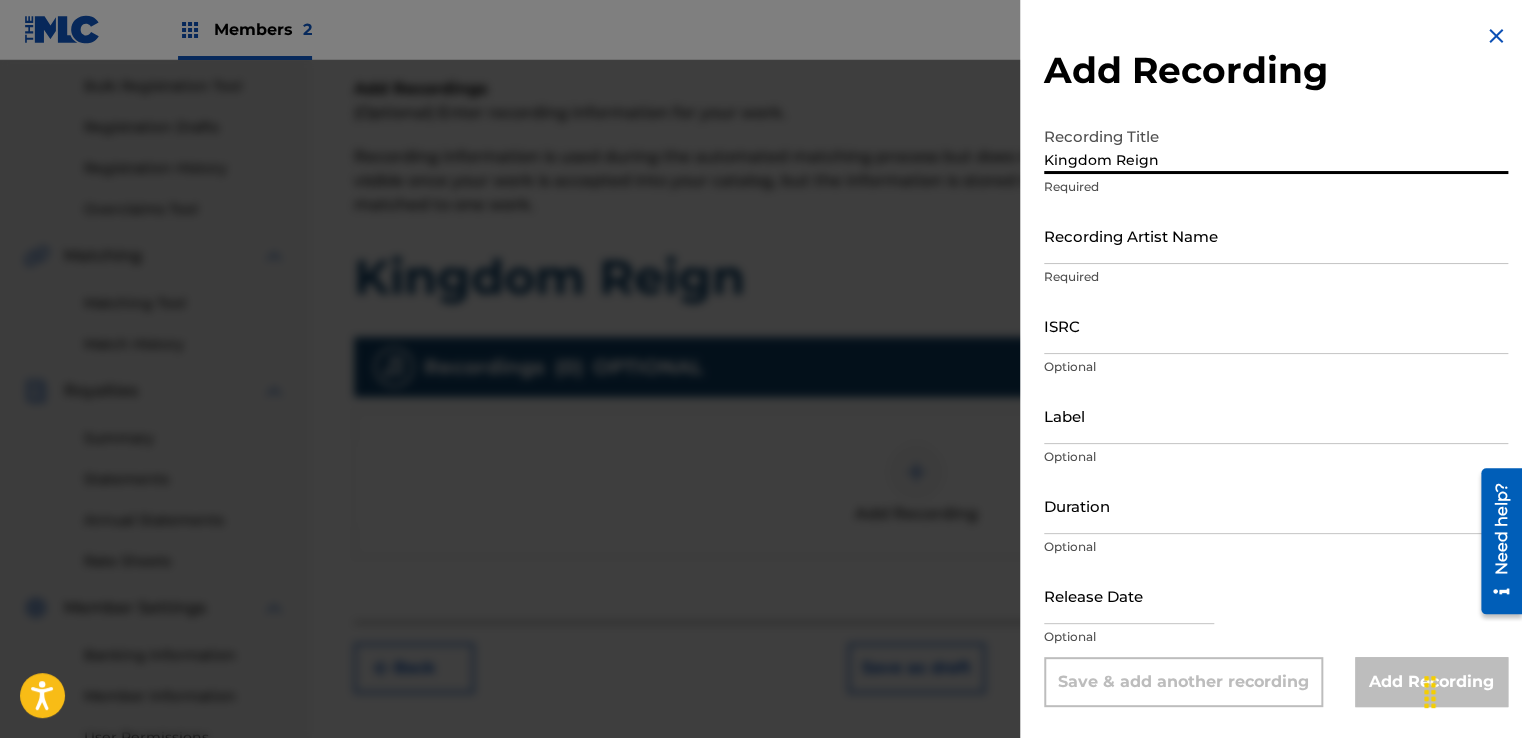 type on "Kingdom Reign" 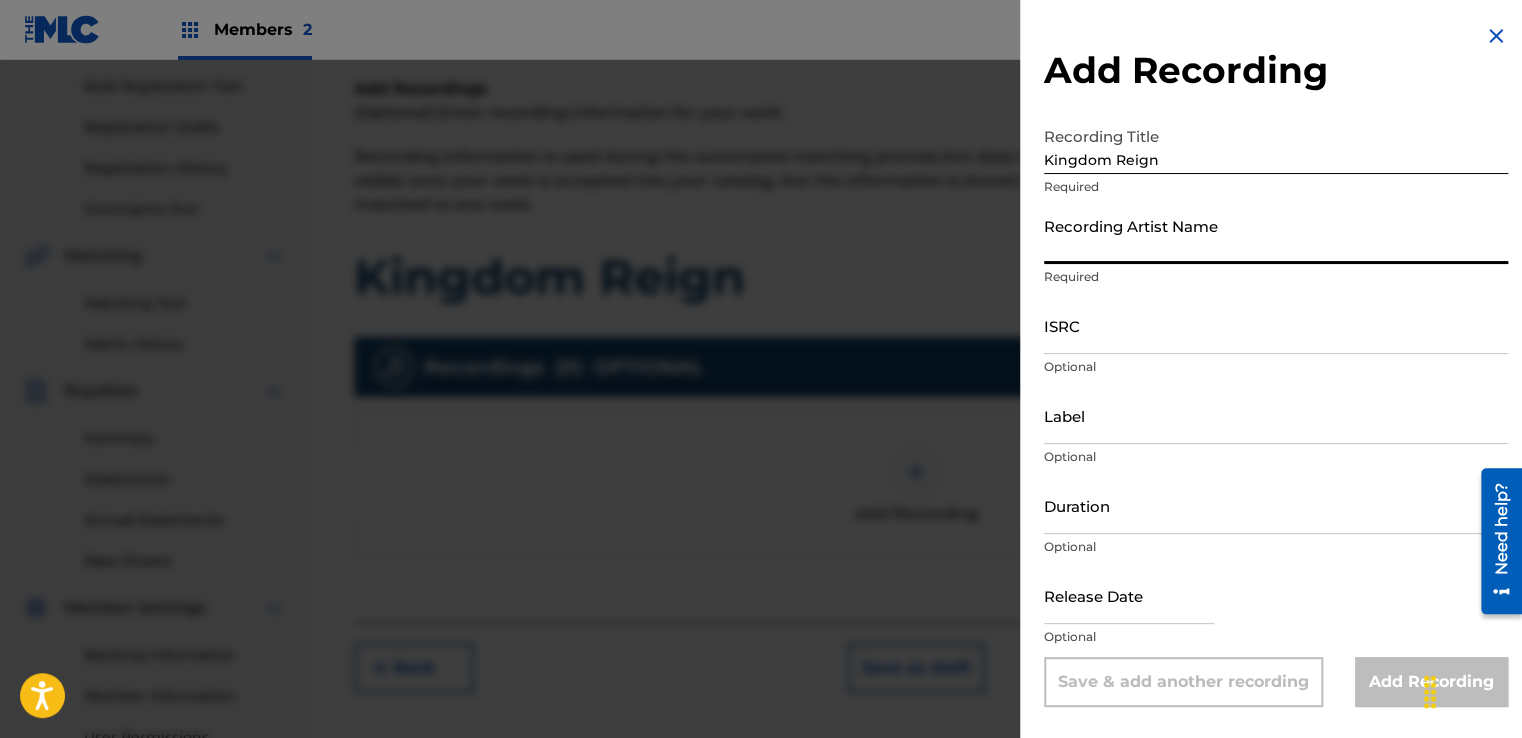 click on "Recording Artist Name" at bounding box center (1276, 235) 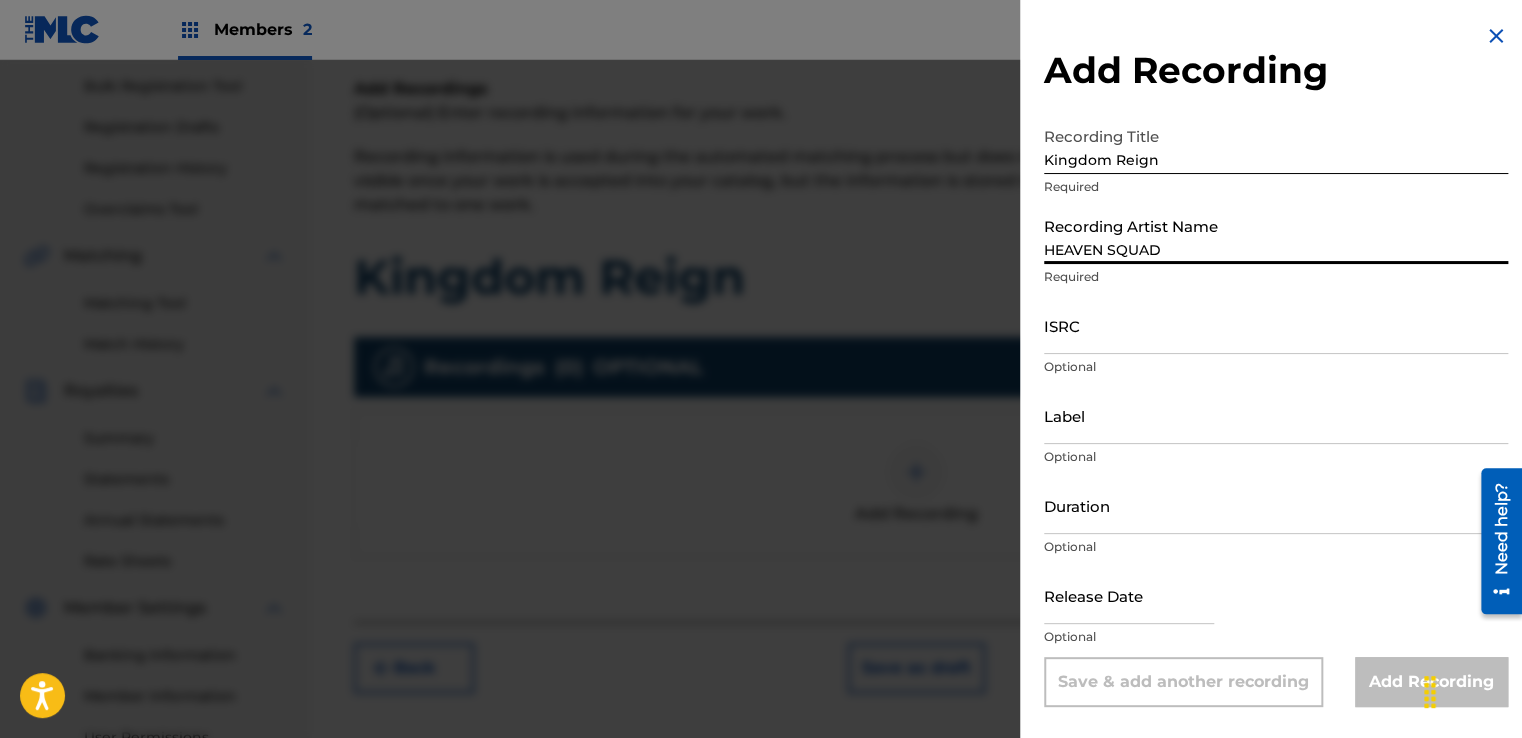 type on "[MONTH] [DAY] [YEAR]" 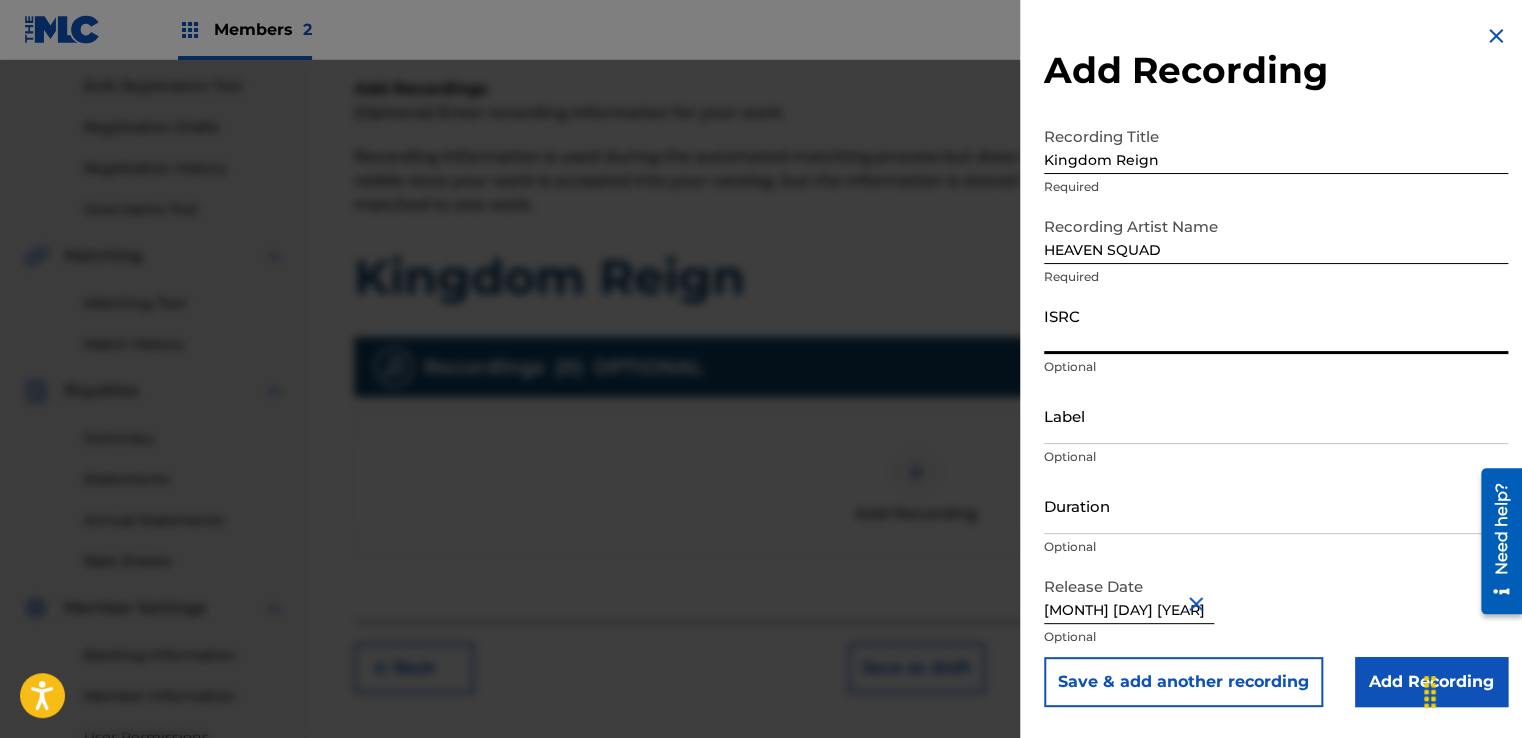 paste on "QZWFU2543667" 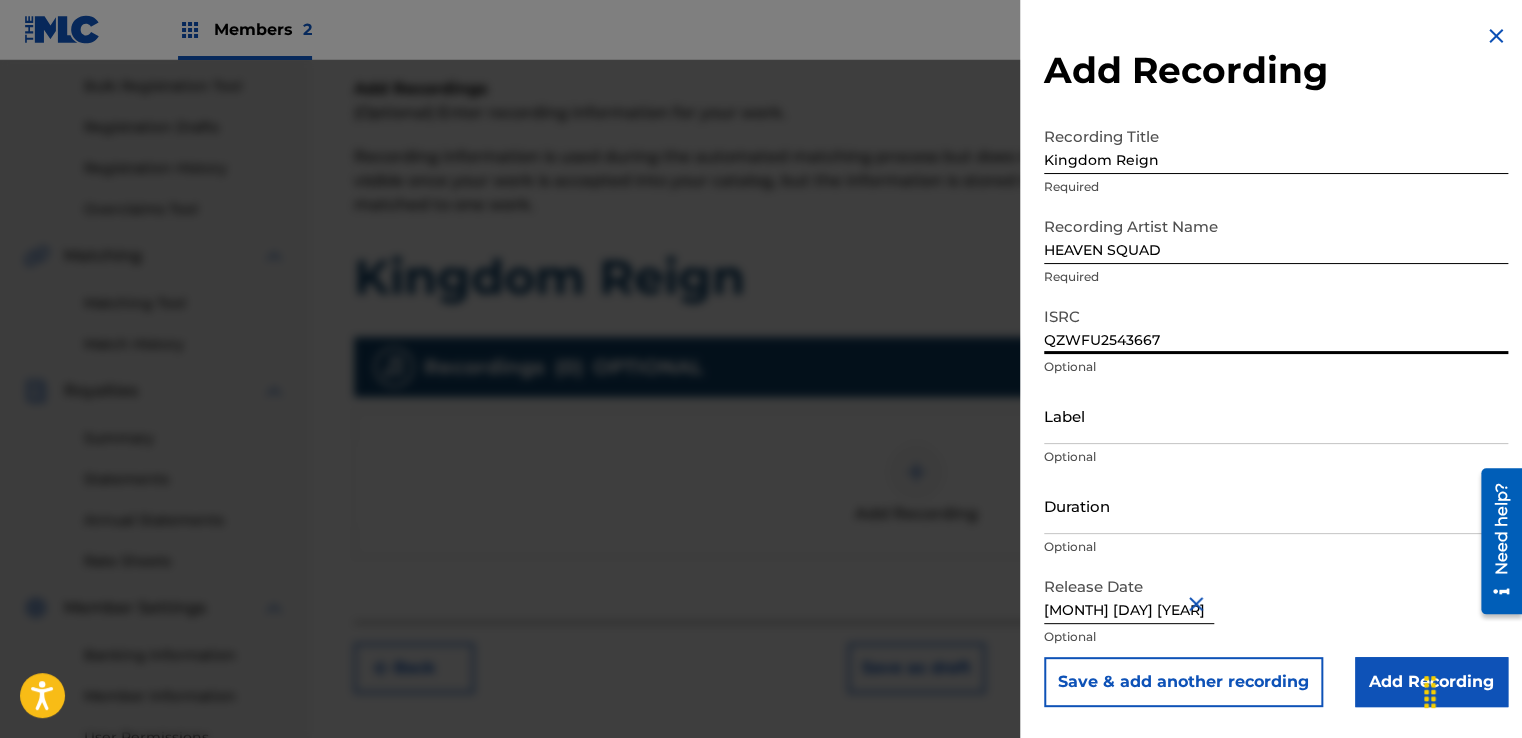 type on "QZWFU2543667" 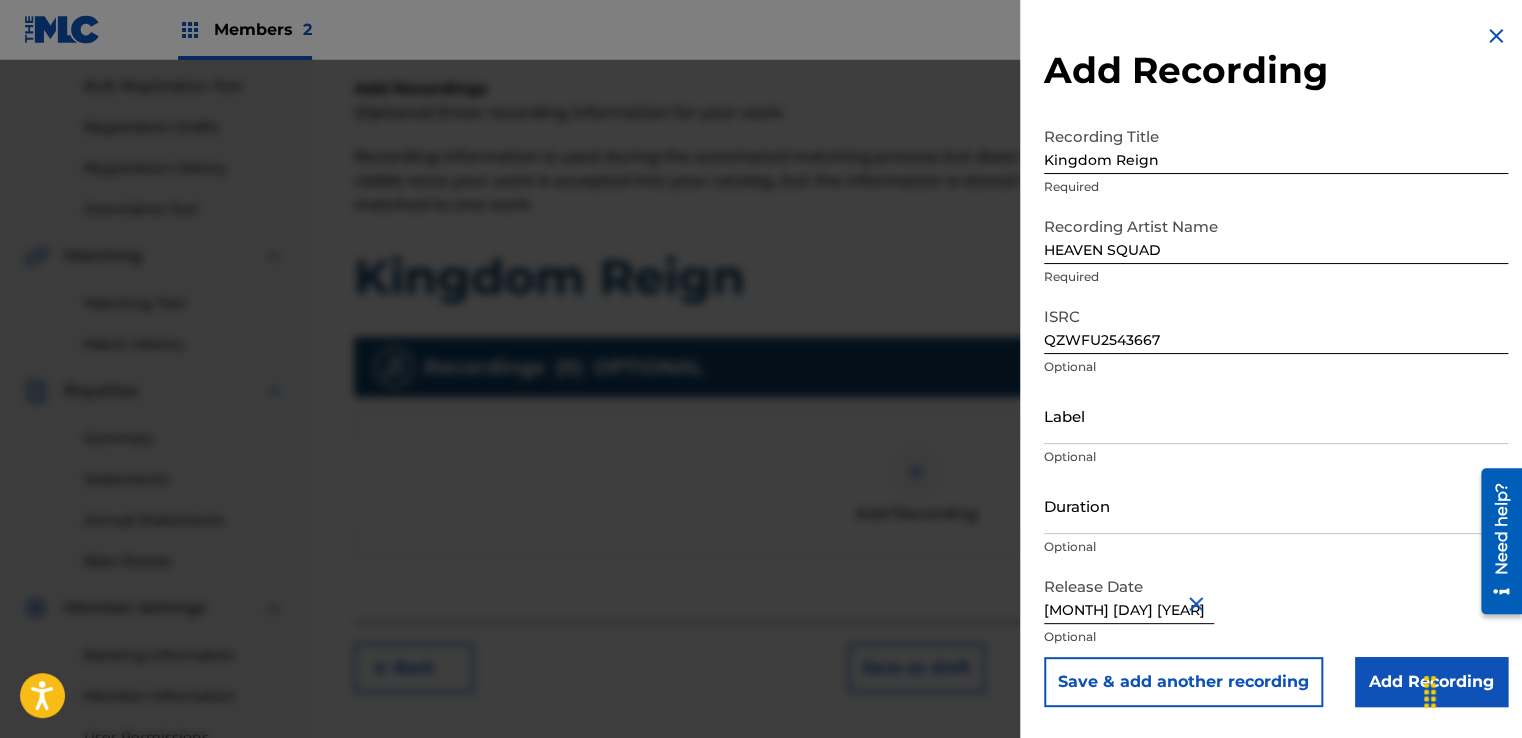 click at bounding box center (1199, 603) 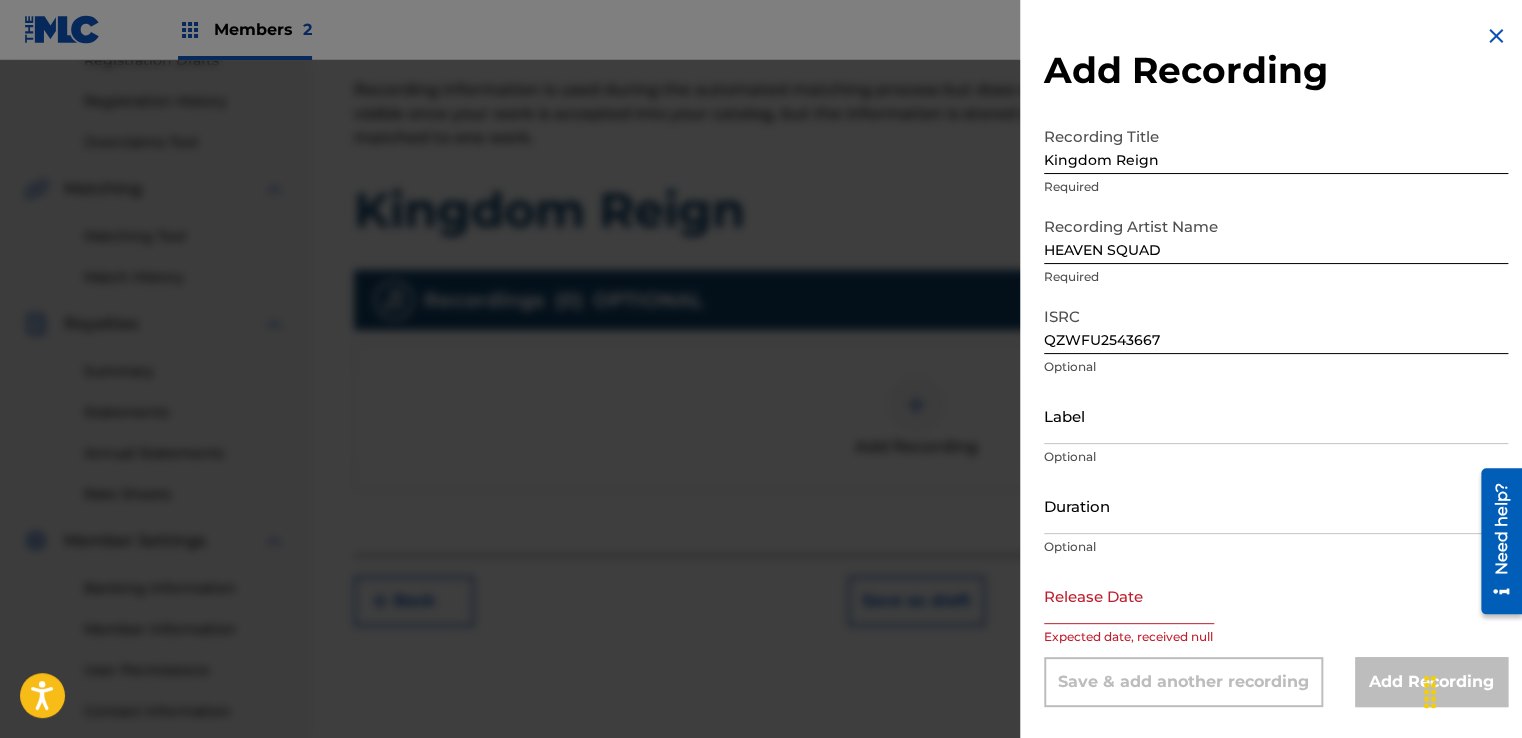 scroll, scrollTop: 490, scrollLeft: 0, axis: vertical 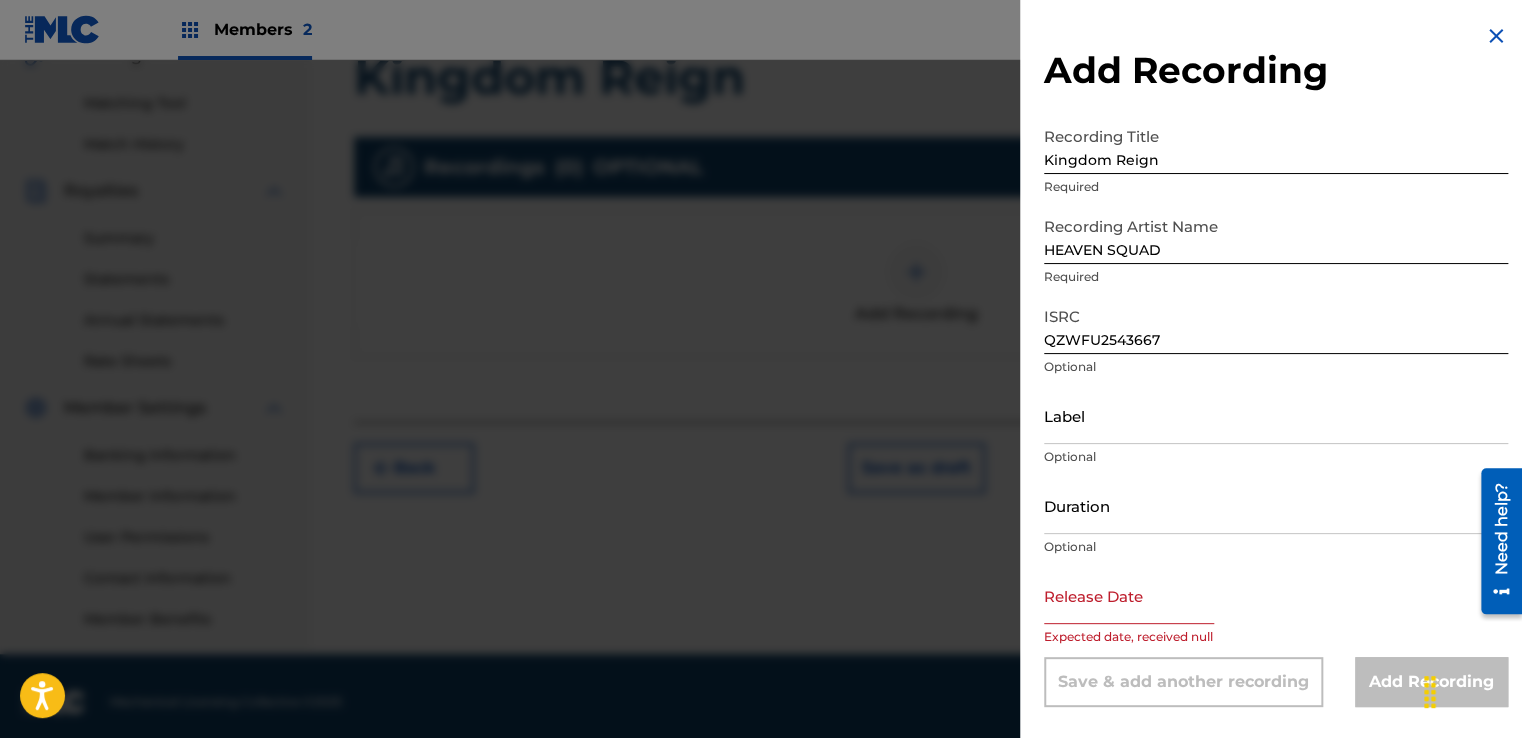 click at bounding box center (1129, 595) 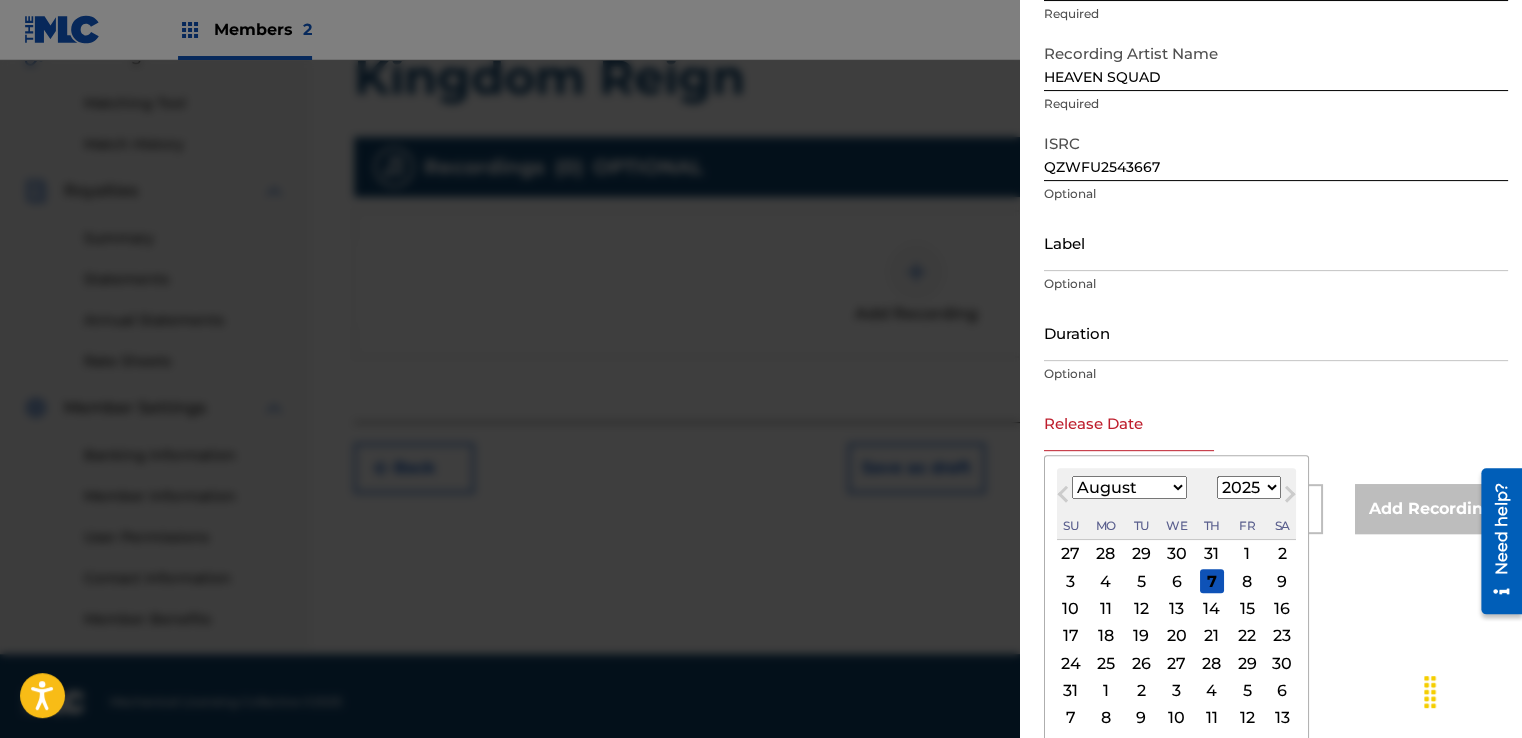 scroll, scrollTop: 178, scrollLeft: 0, axis: vertical 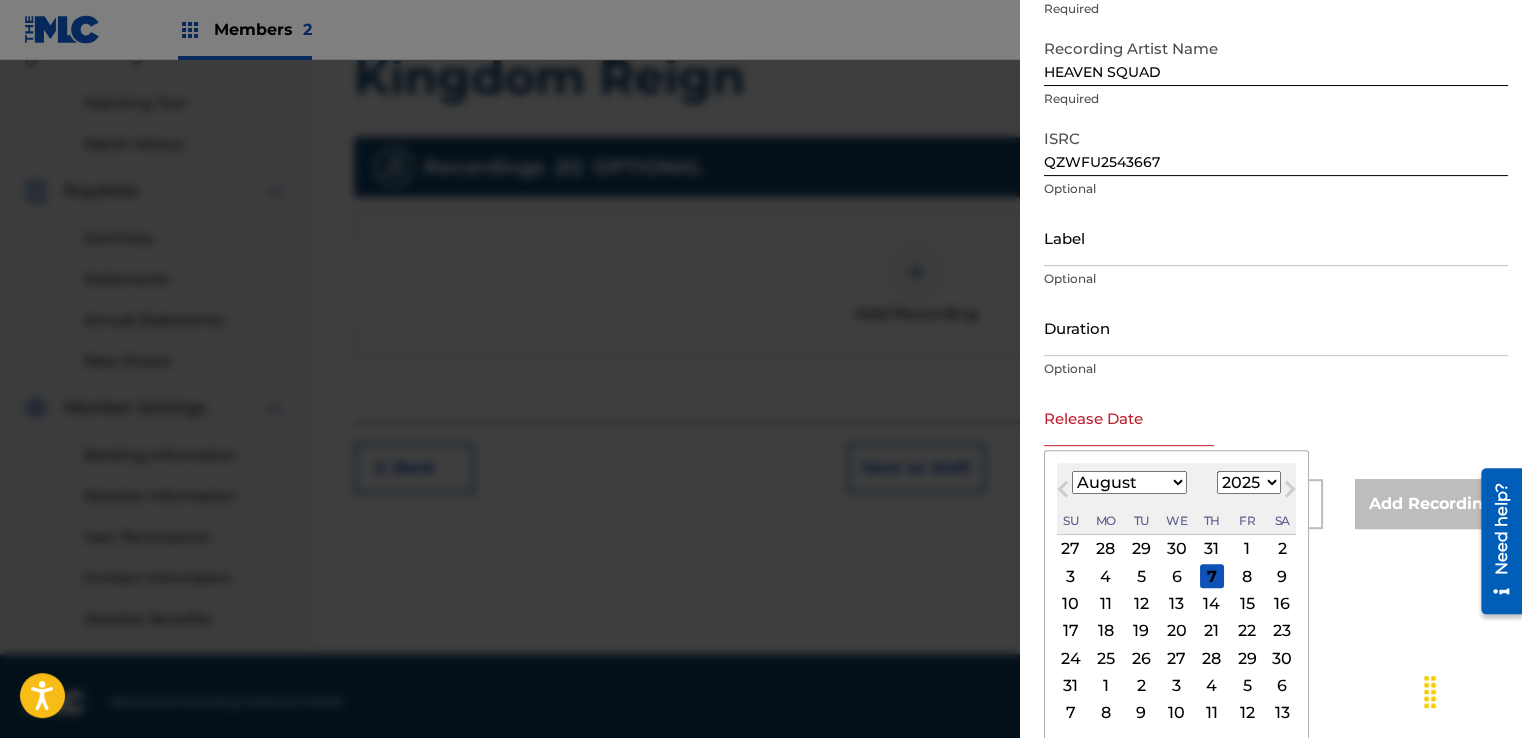 click on "7" at bounding box center [1212, 576] 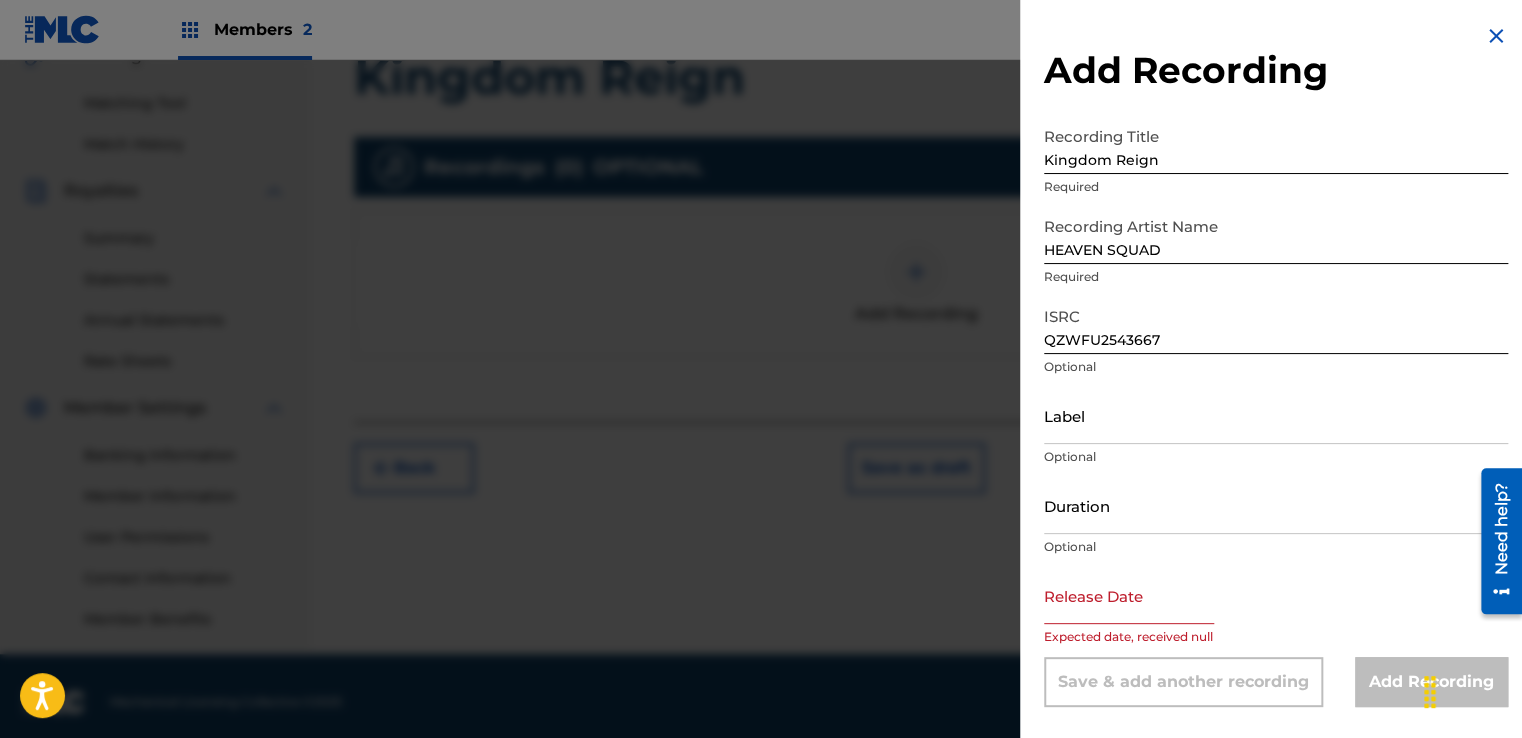 scroll, scrollTop: 0, scrollLeft: 0, axis: both 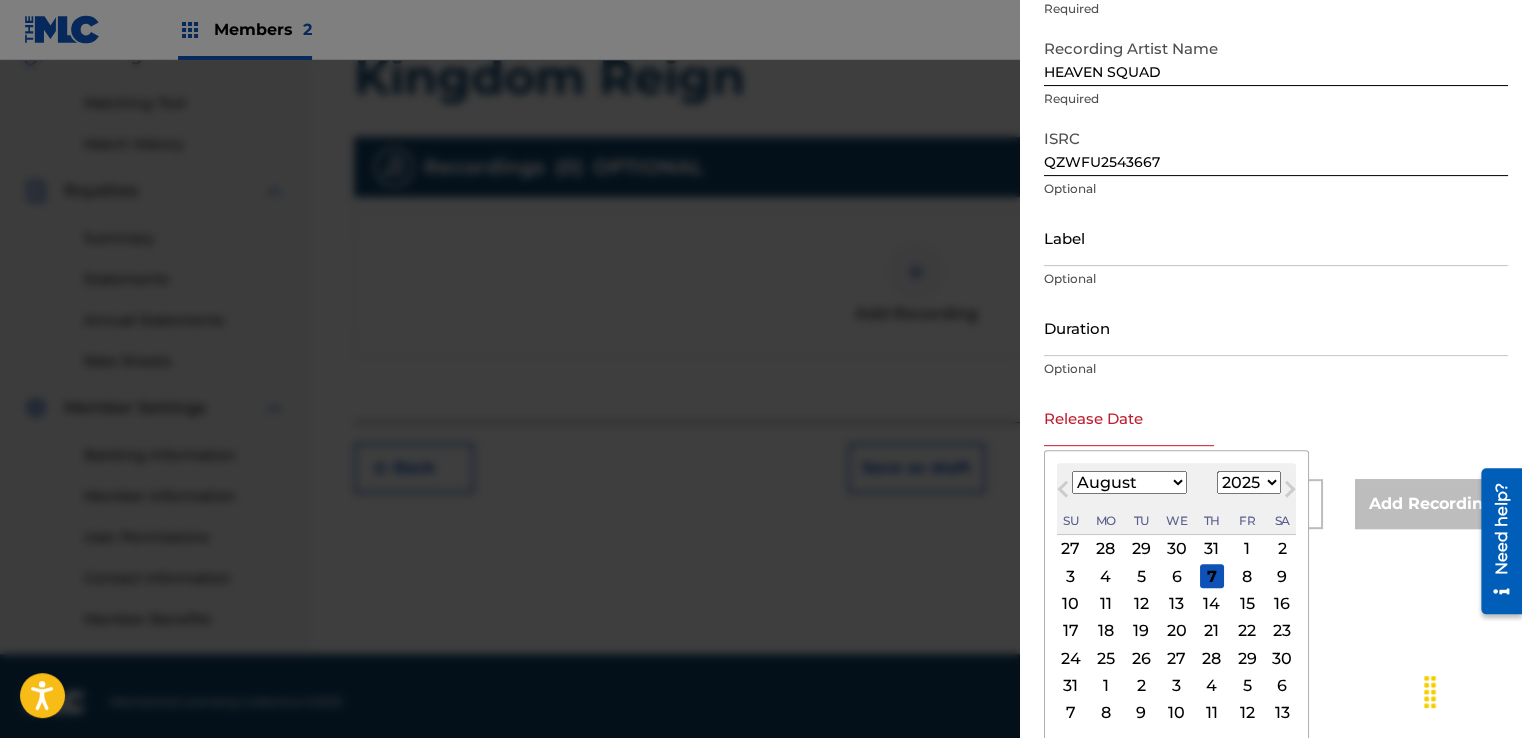 click on "7" at bounding box center [1212, 576] 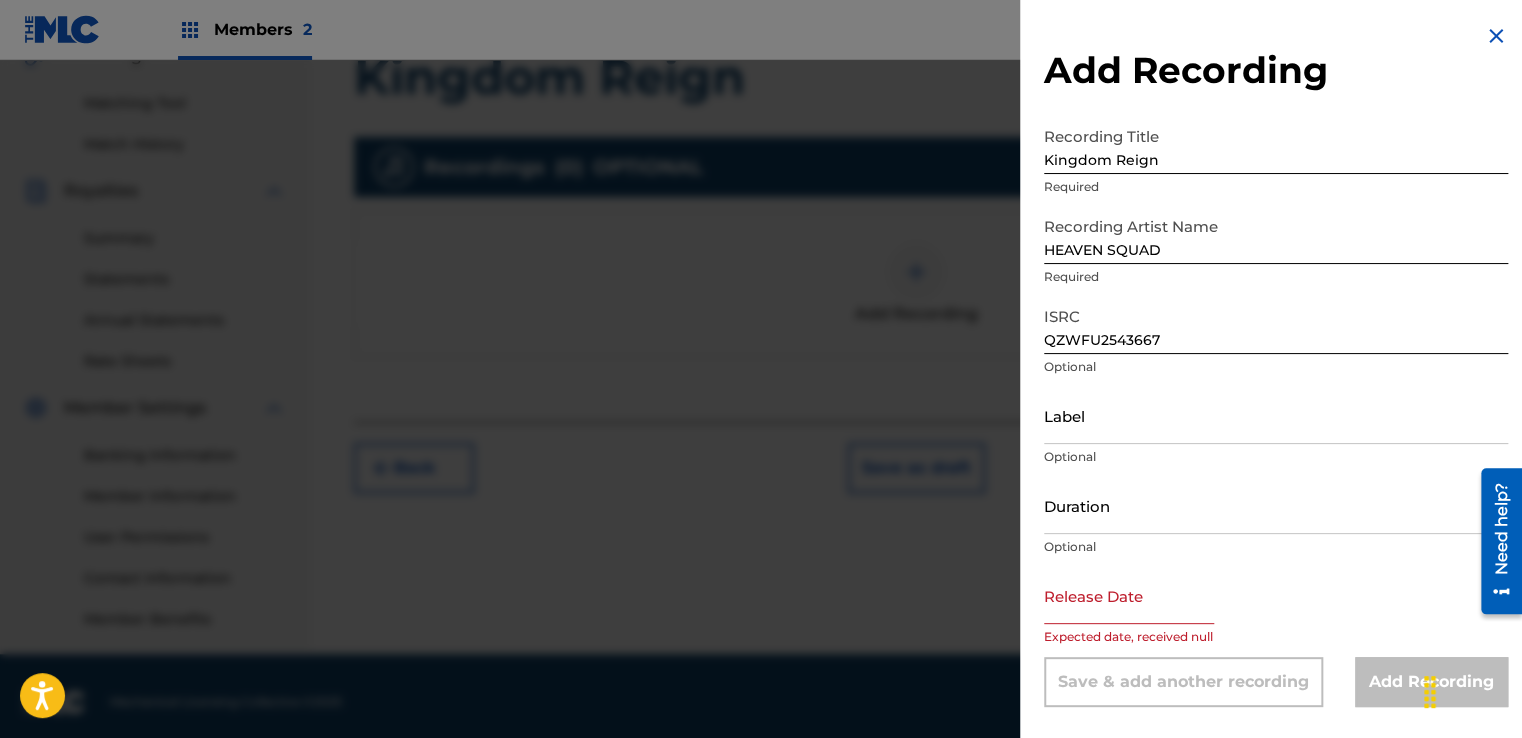 scroll, scrollTop: 0, scrollLeft: 0, axis: both 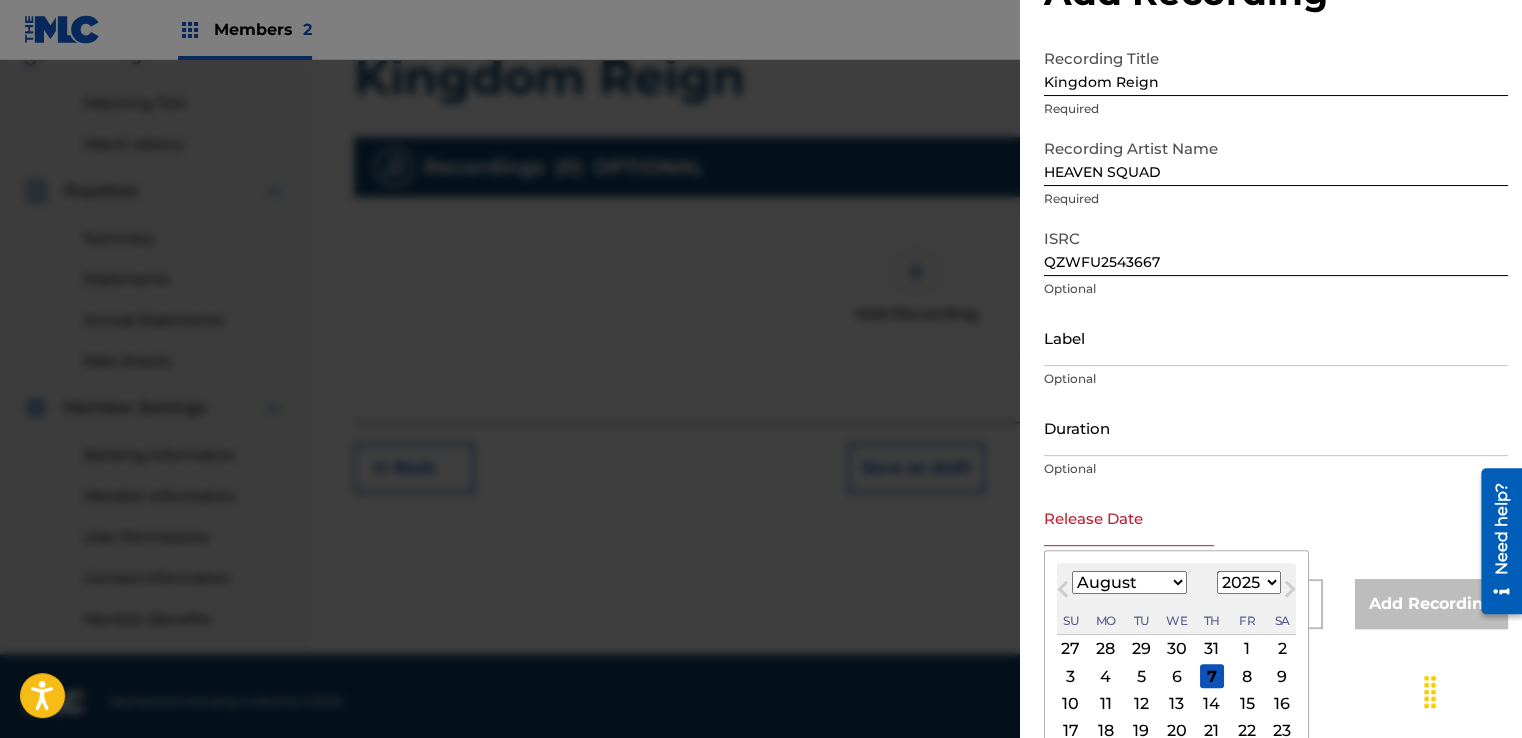 click on "7" at bounding box center (1212, 676) 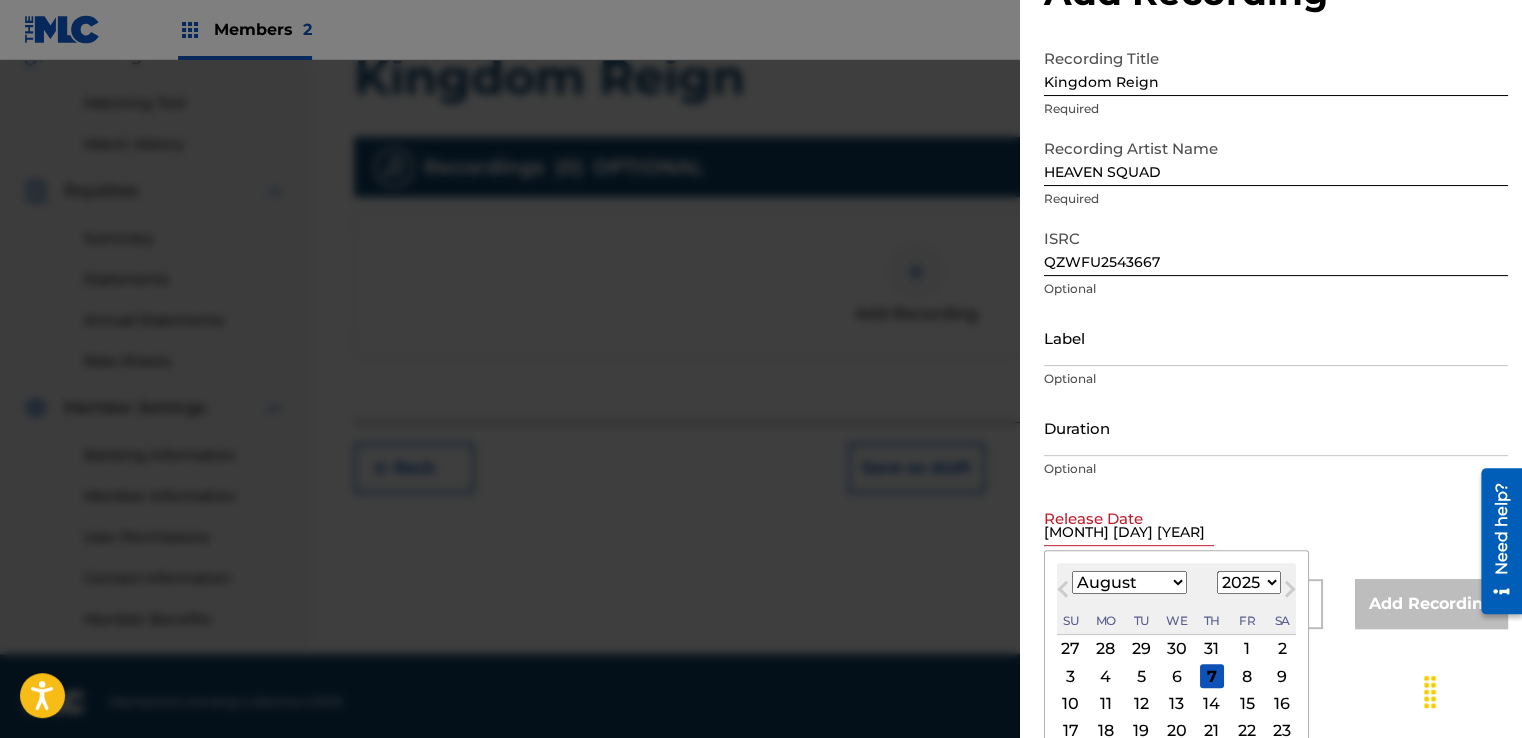 scroll, scrollTop: 0, scrollLeft: 0, axis: both 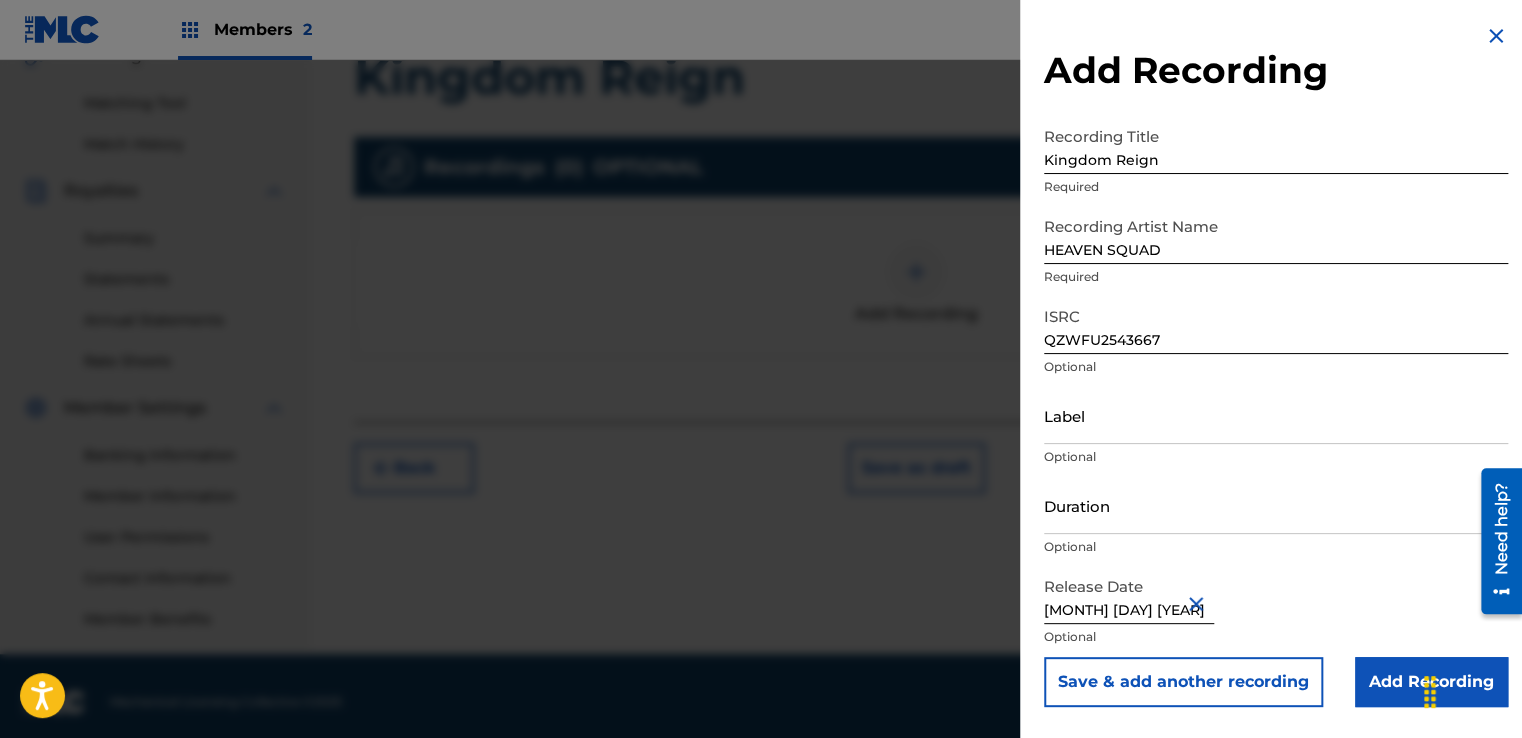 click on "Add Recording" at bounding box center (1431, 682) 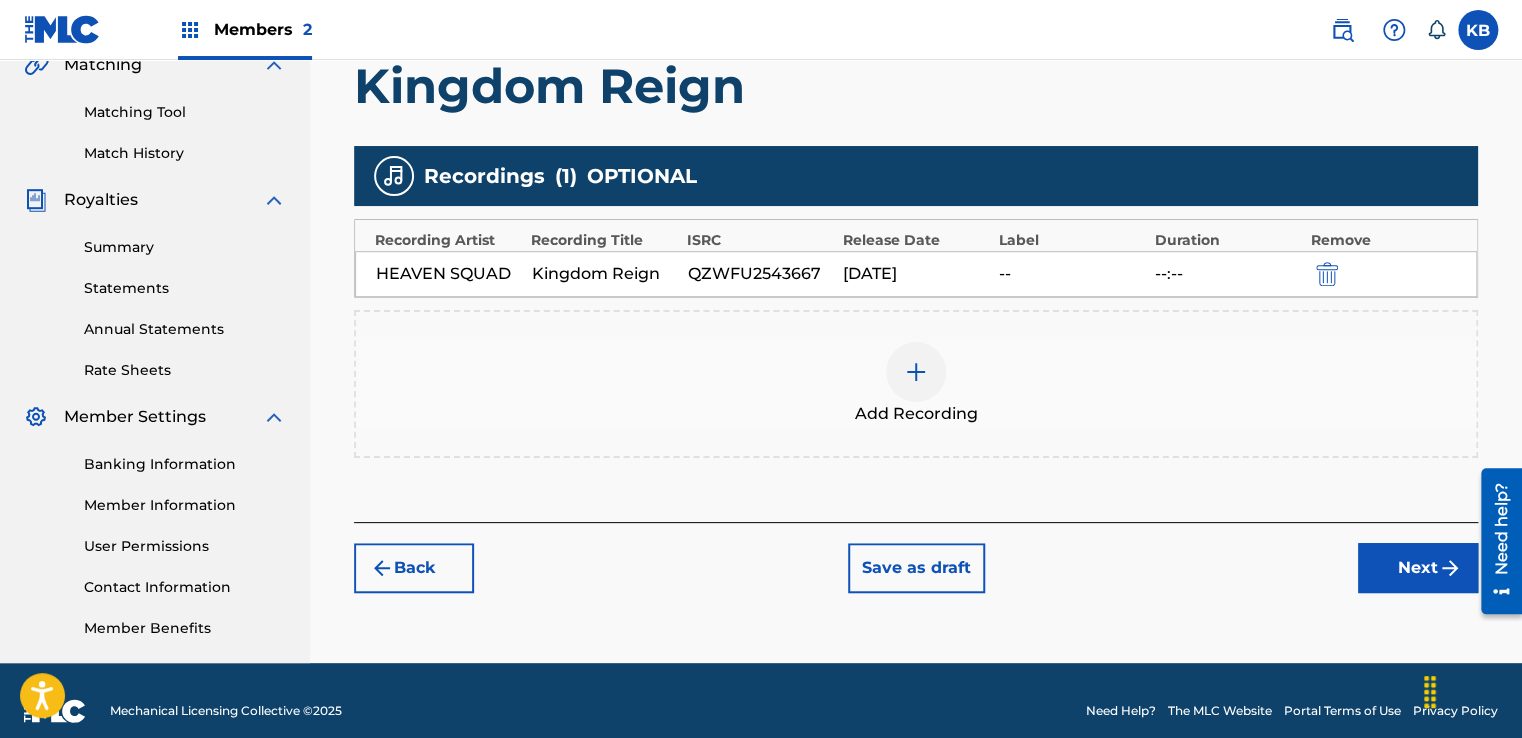 scroll, scrollTop: 500, scrollLeft: 0, axis: vertical 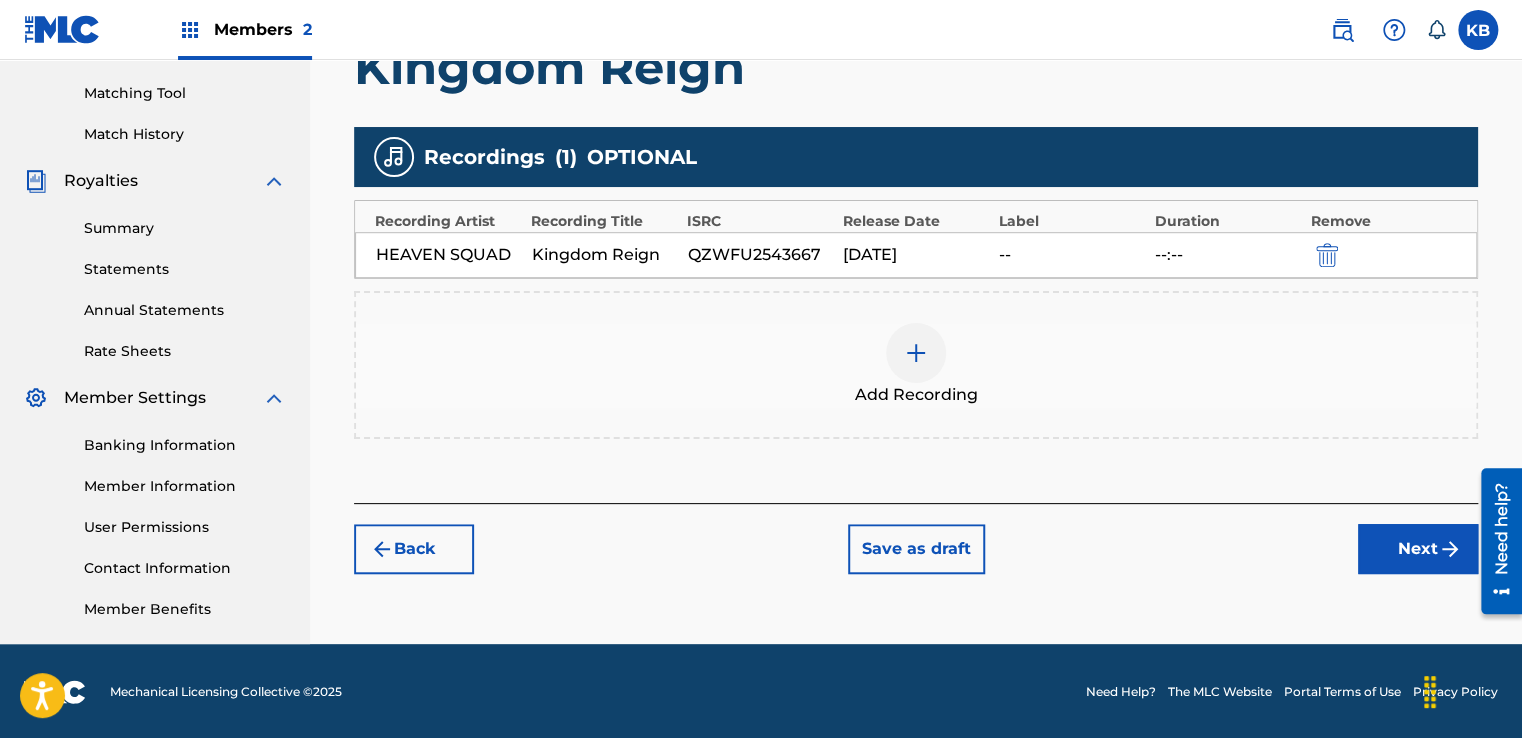click on "Next" at bounding box center [1418, 549] 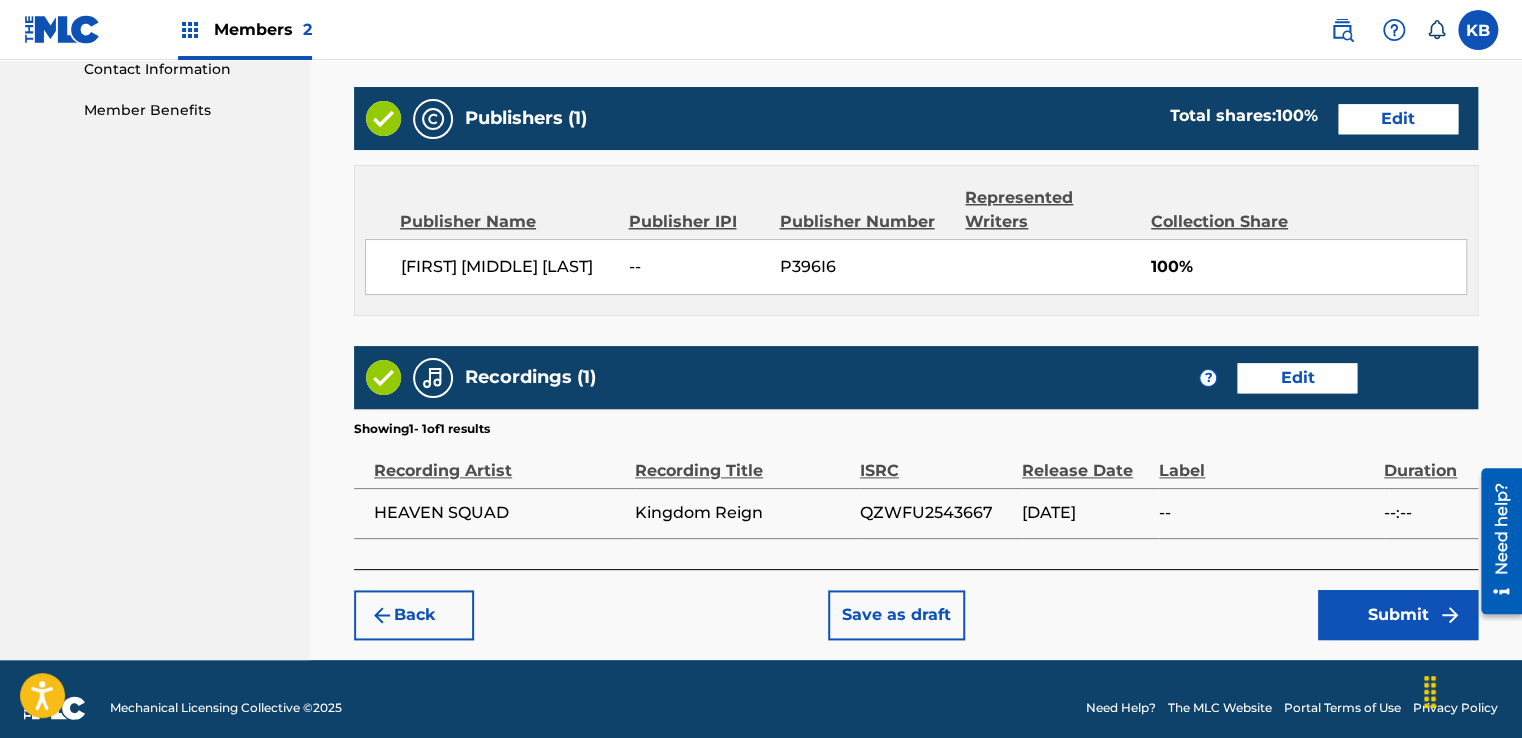scroll, scrollTop: 1014, scrollLeft: 0, axis: vertical 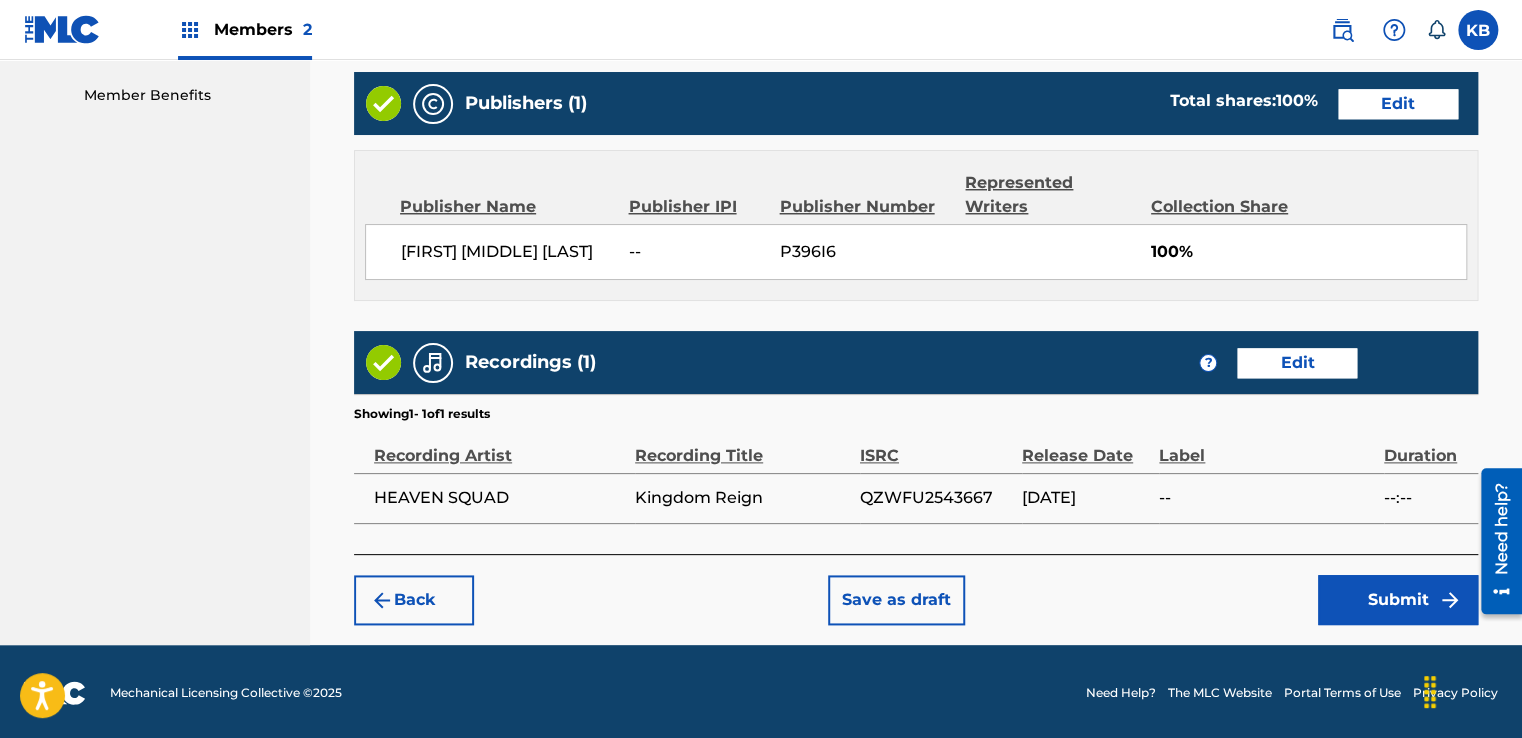 click on "Submit" at bounding box center (1398, 600) 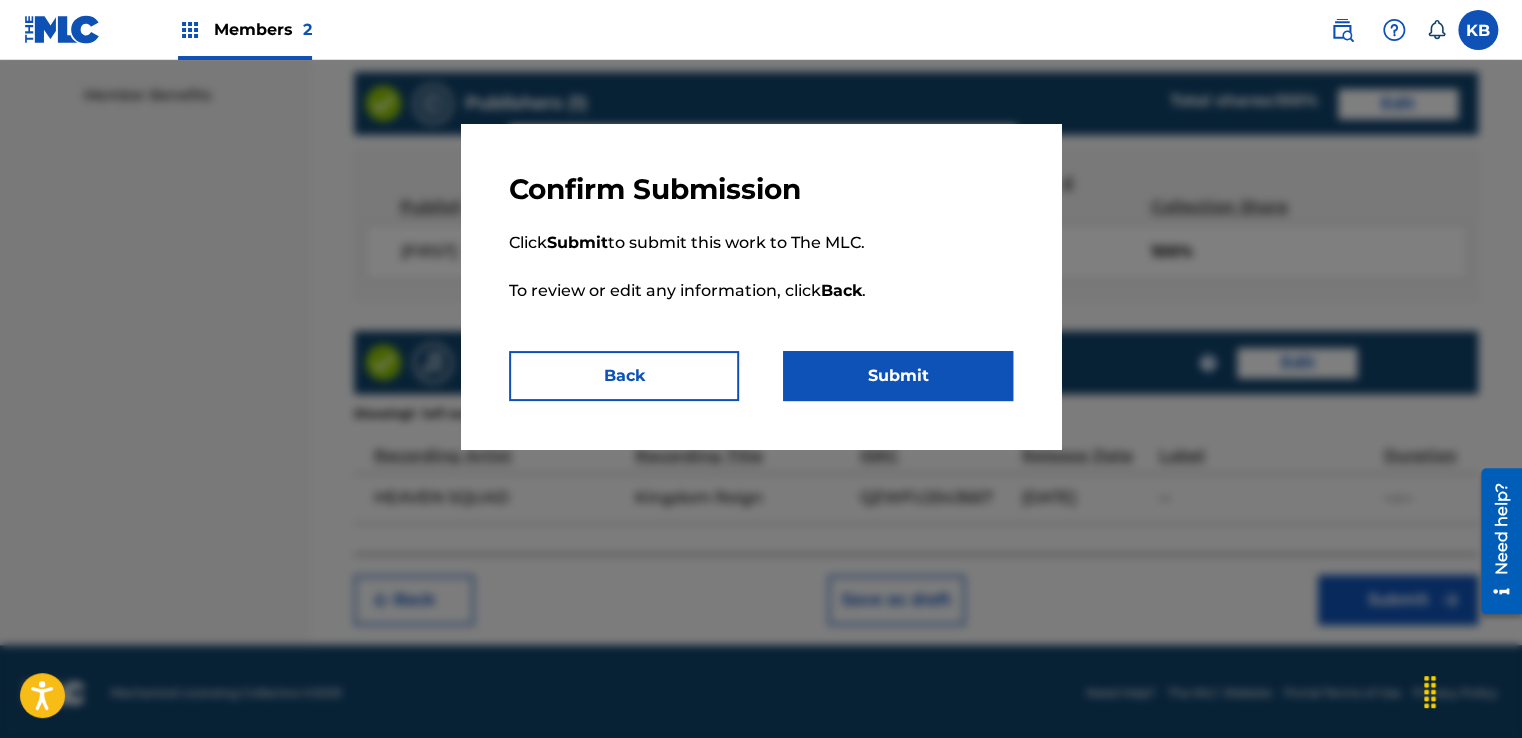 click on "Submit" at bounding box center (898, 376) 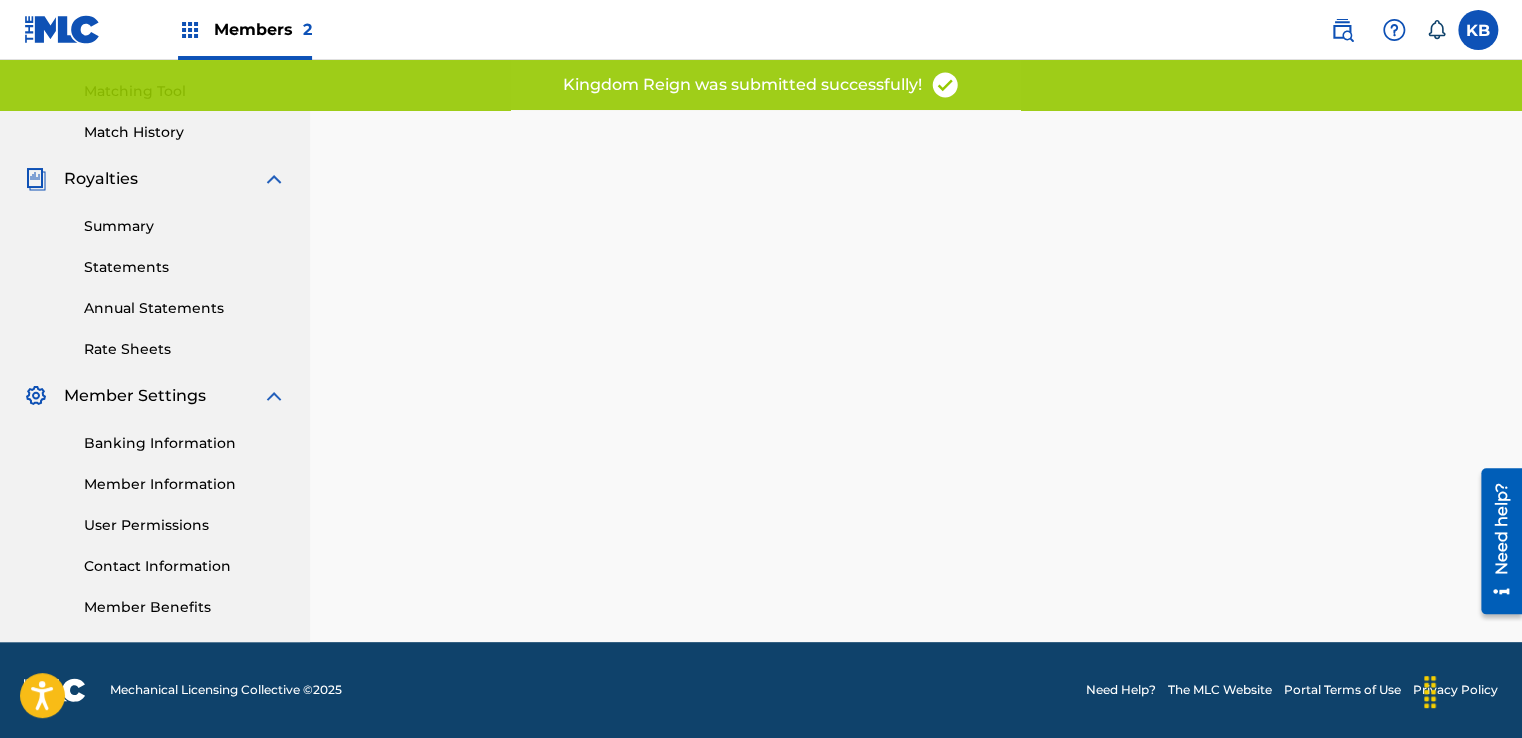scroll, scrollTop: 0, scrollLeft: 0, axis: both 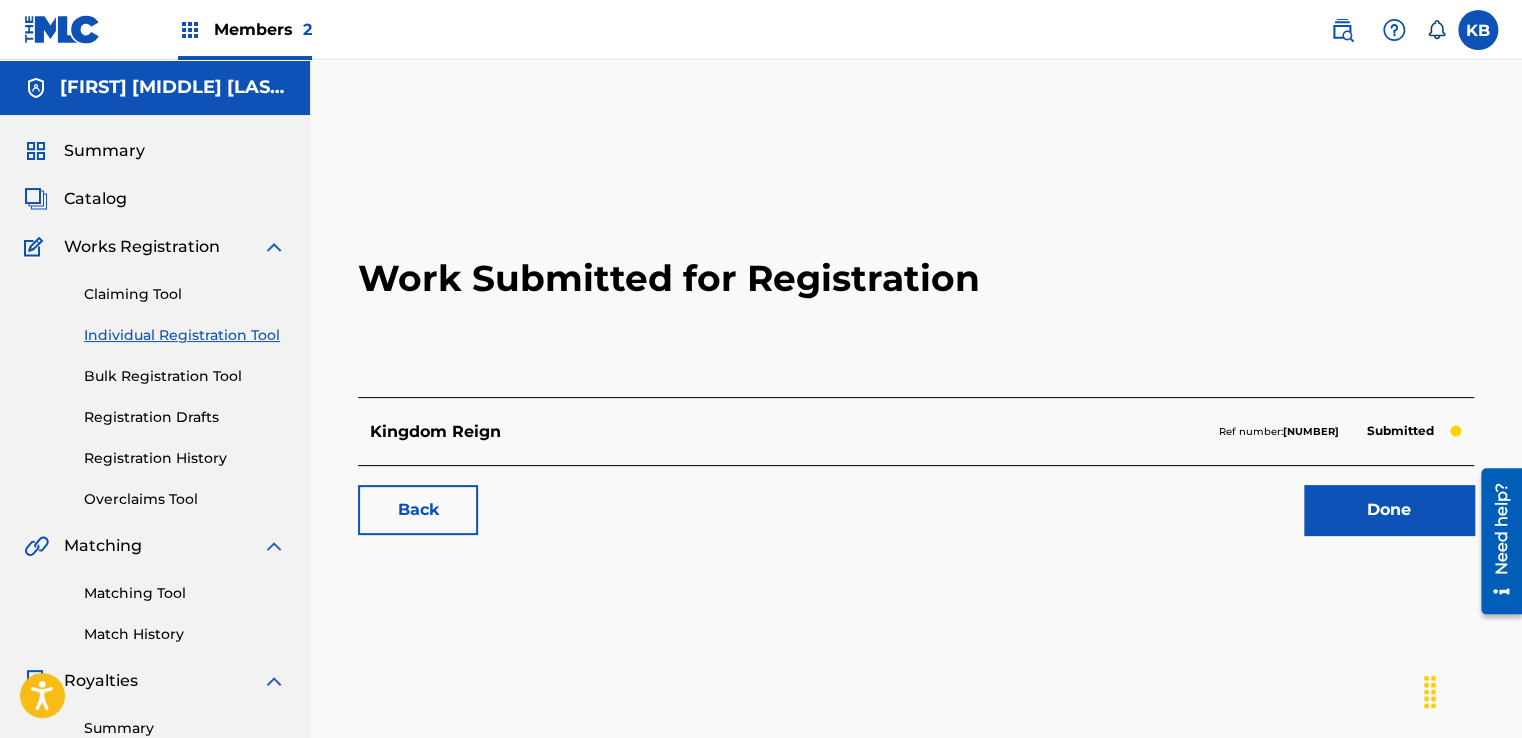click on "Done" at bounding box center (1389, 510) 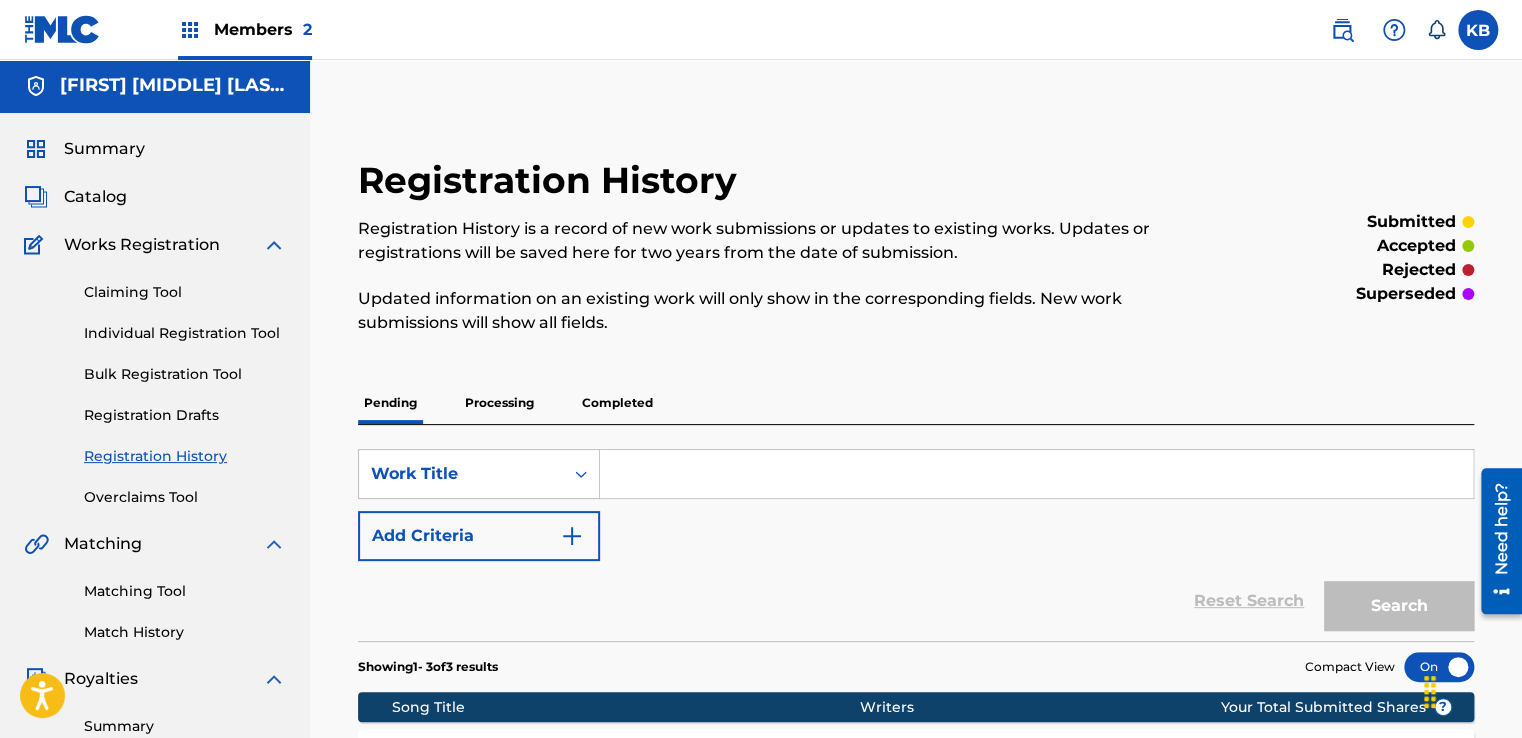 scroll, scrollTop: 1, scrollLeft: 0, axis: vertical 